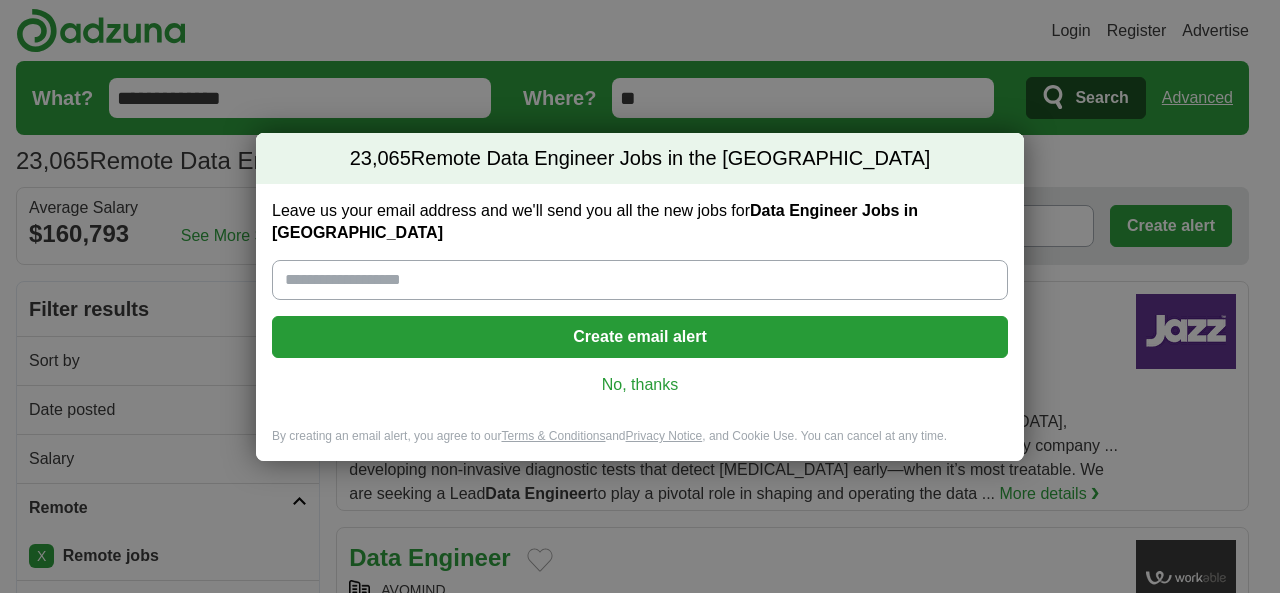 scroll, scrollTop: 0, scrollLeft: 0, axis: both 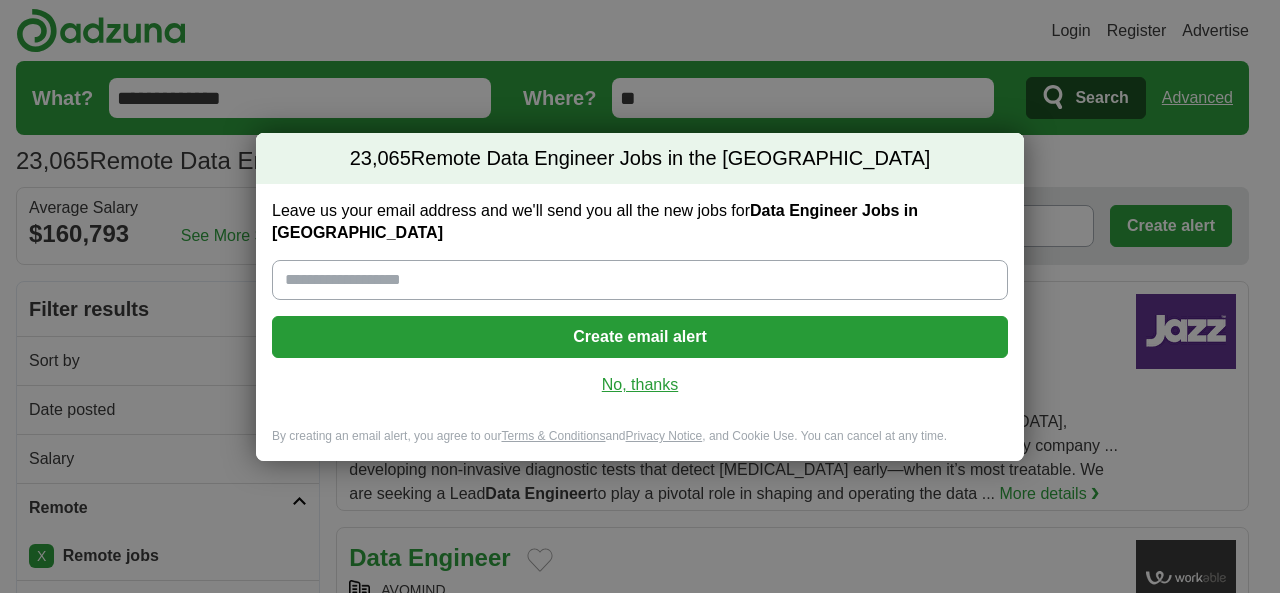 click on "No, thanks" at bounding box center (640, 385) 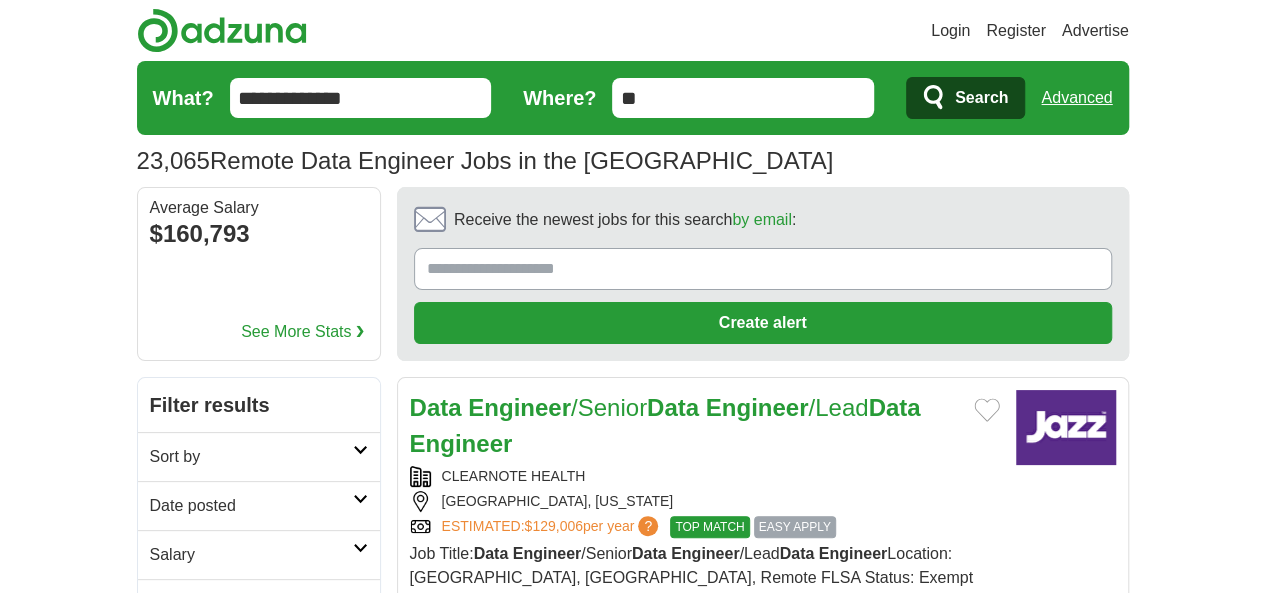 click on "Date posted" at bounding box center [251, 506] 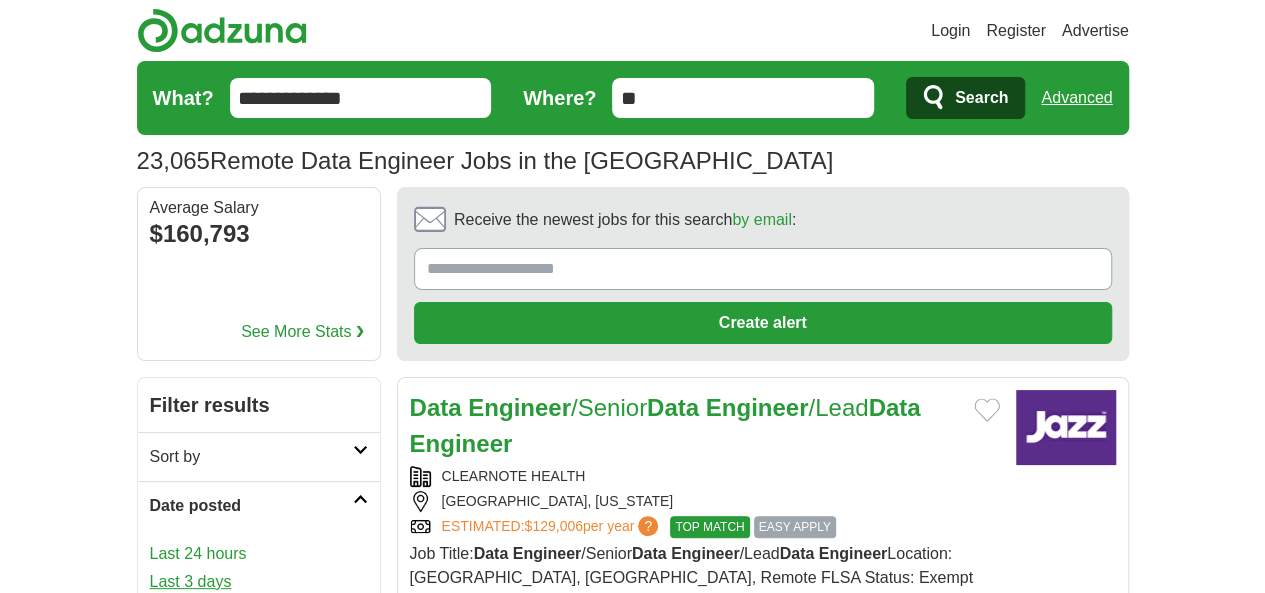 click on "Last 3 days" at bounding box center (259, 582) 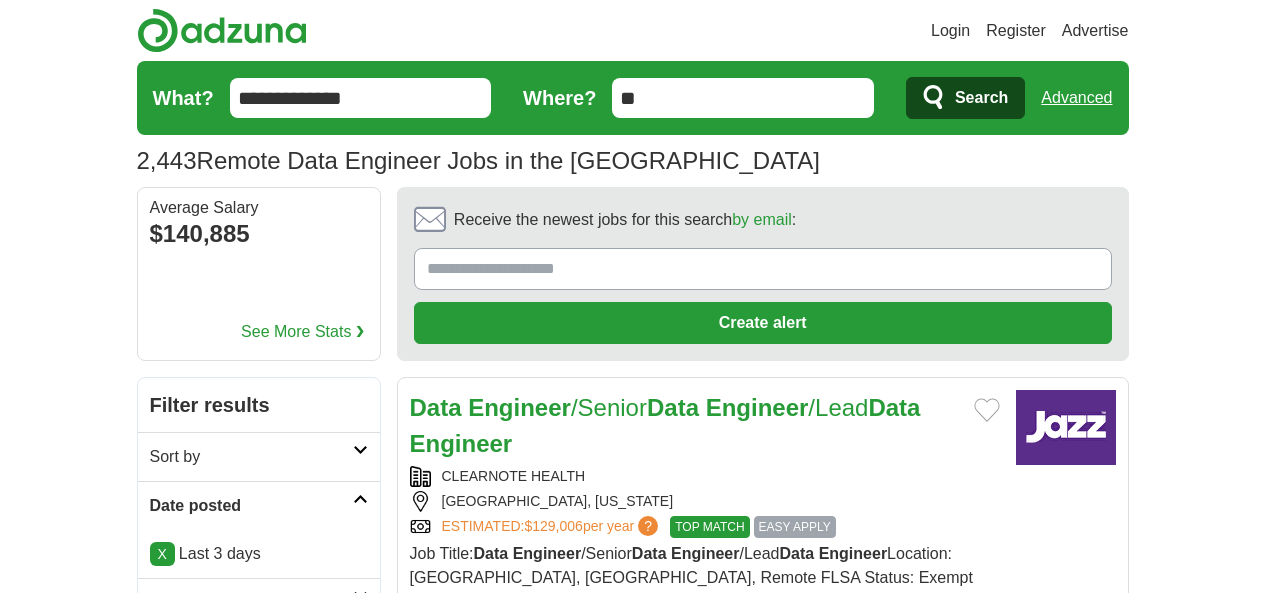 scroll, scrollTop: 0, scrollLeft: 0, axis: both 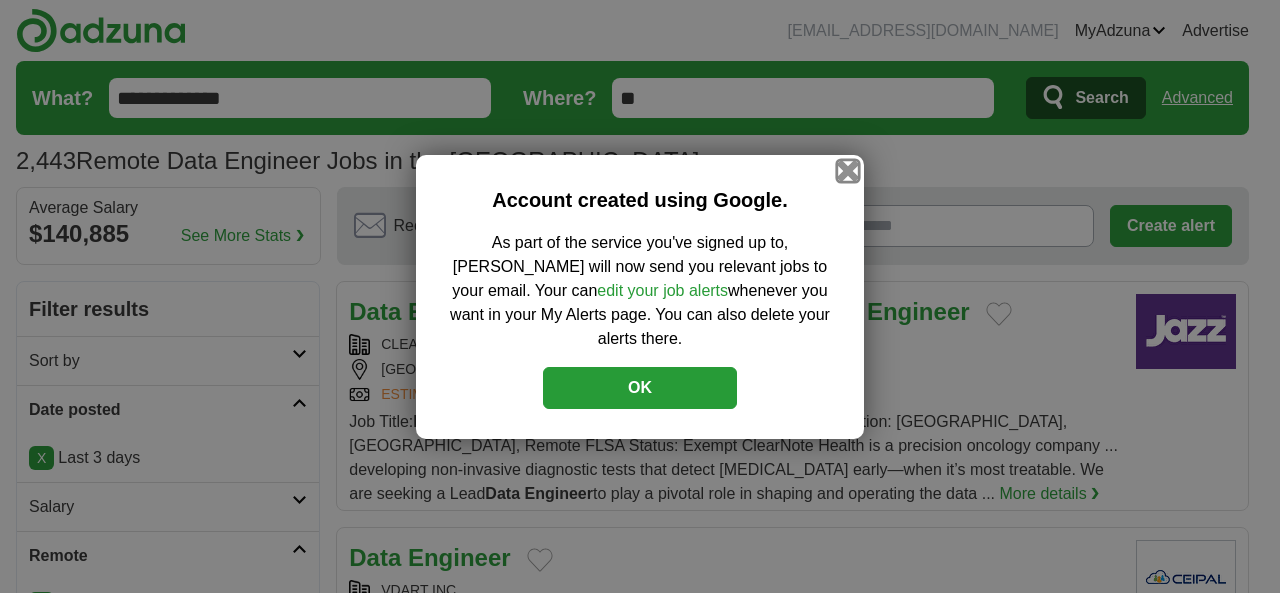 click at bounding box center [848, 170] 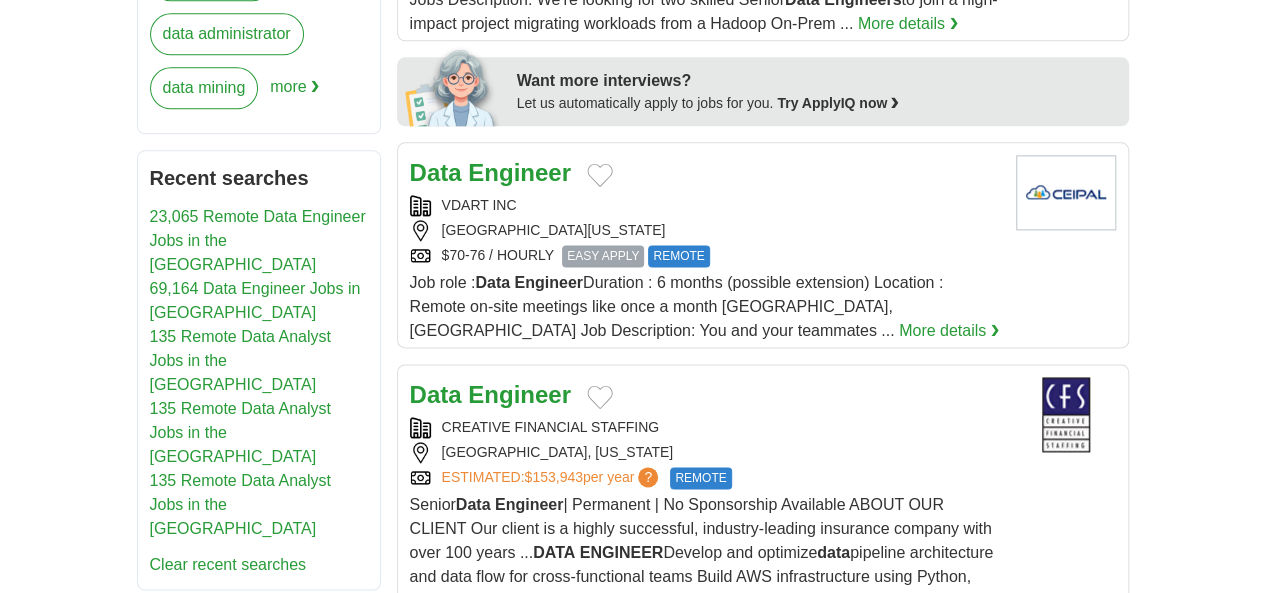 scroll, scrollTop: 1300, scrollLeft: 0, axis: vertical 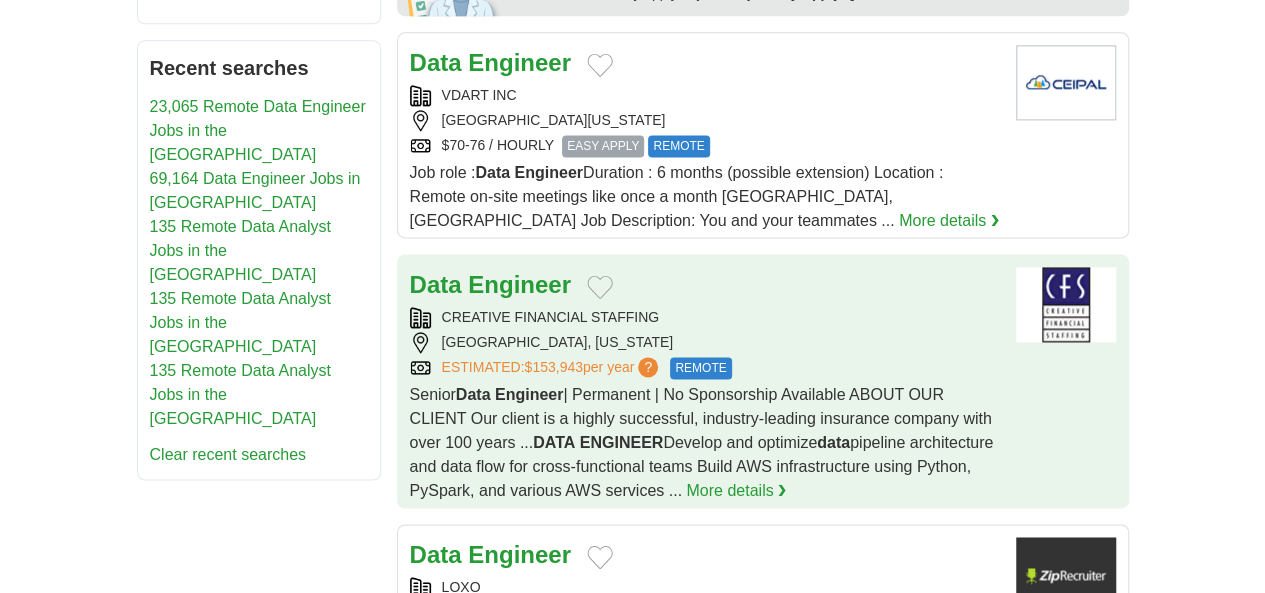 click on "MADISON, WISCONSIN" at bounding box center [705, 342] 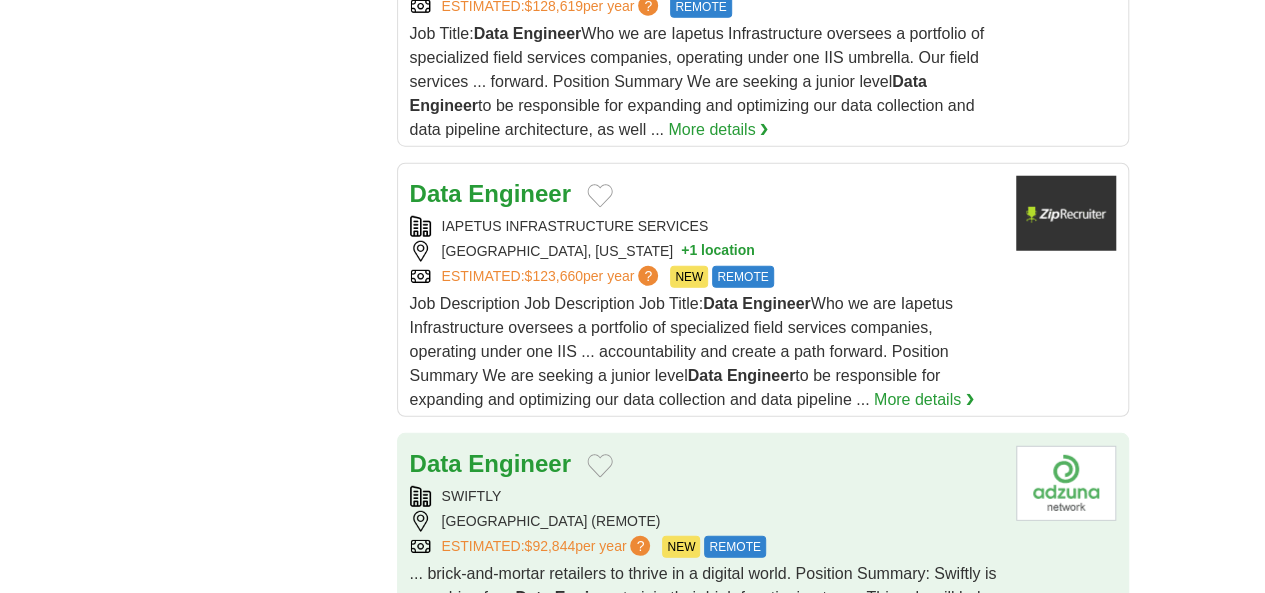 scroll, scrollTop: 2600, scrollLeft: 0, axis: vertical 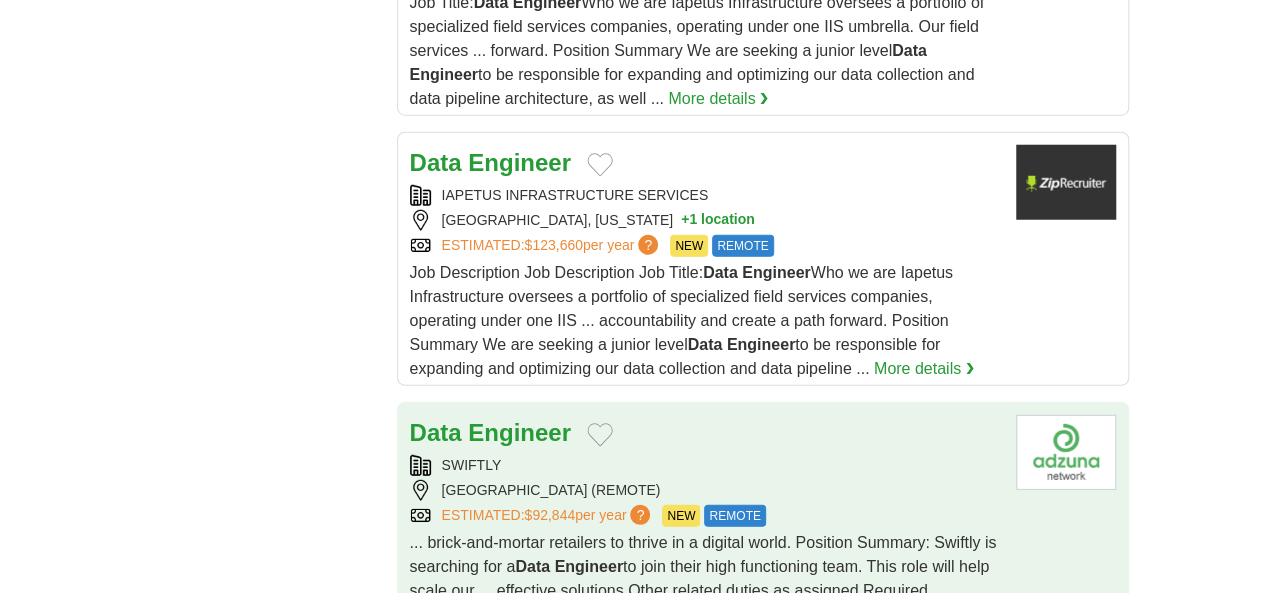 click on "SWIFTLY" at bounding box center (705, 465) 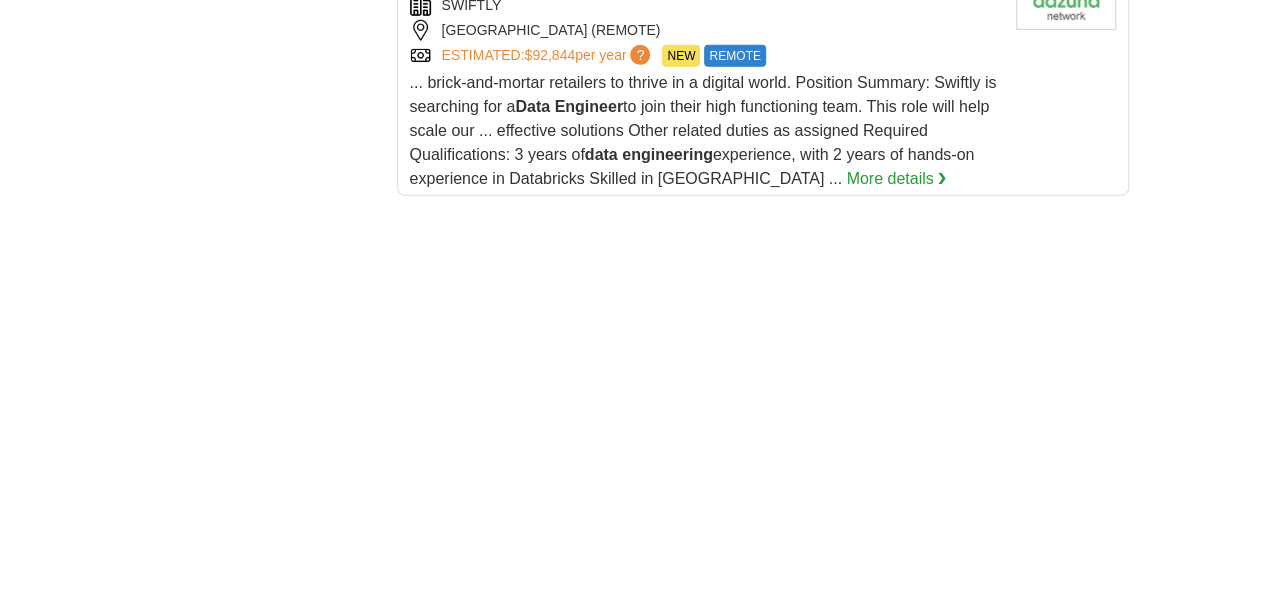 scroll, scrollTop: 3200, scrollLeft: 0, axis: vertical 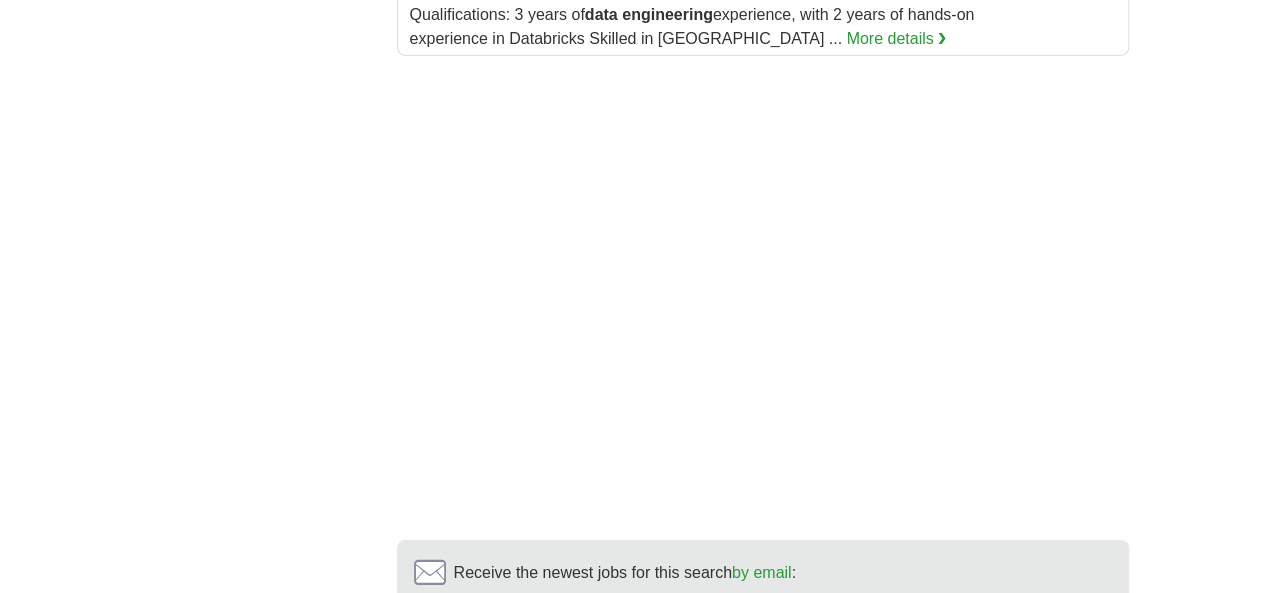 click on "2" at bounding box center [607, 780] 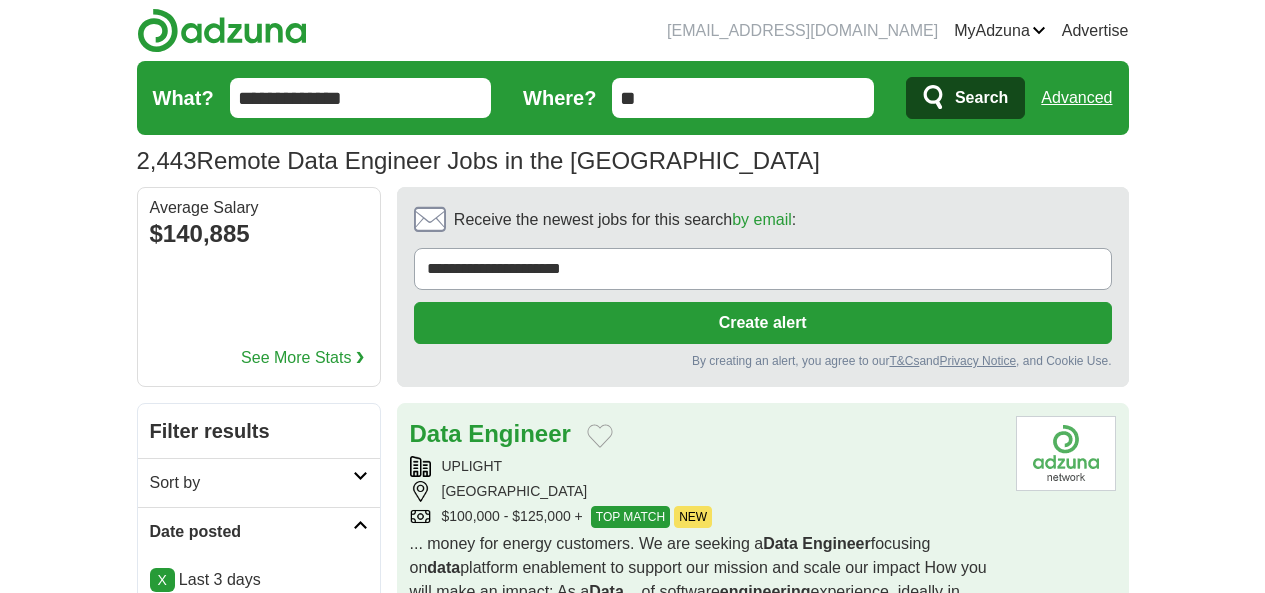 scroll, scrollTop: 0, scrollLeft: 0, axis: both 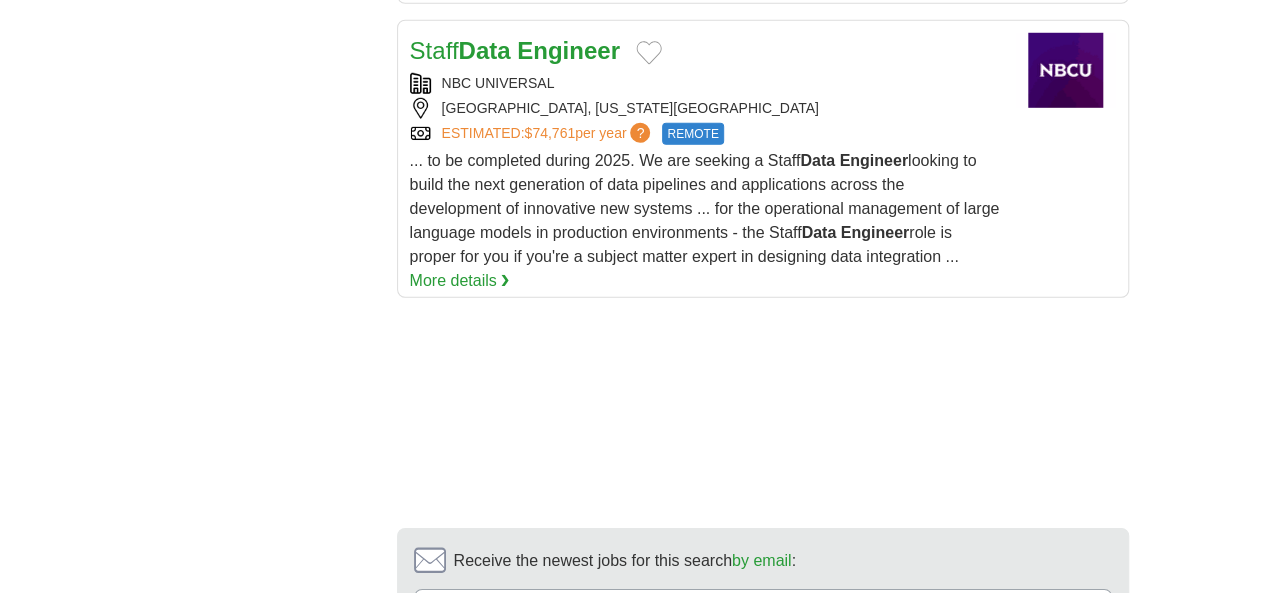 click on "3" at bounding box center [708, 794] 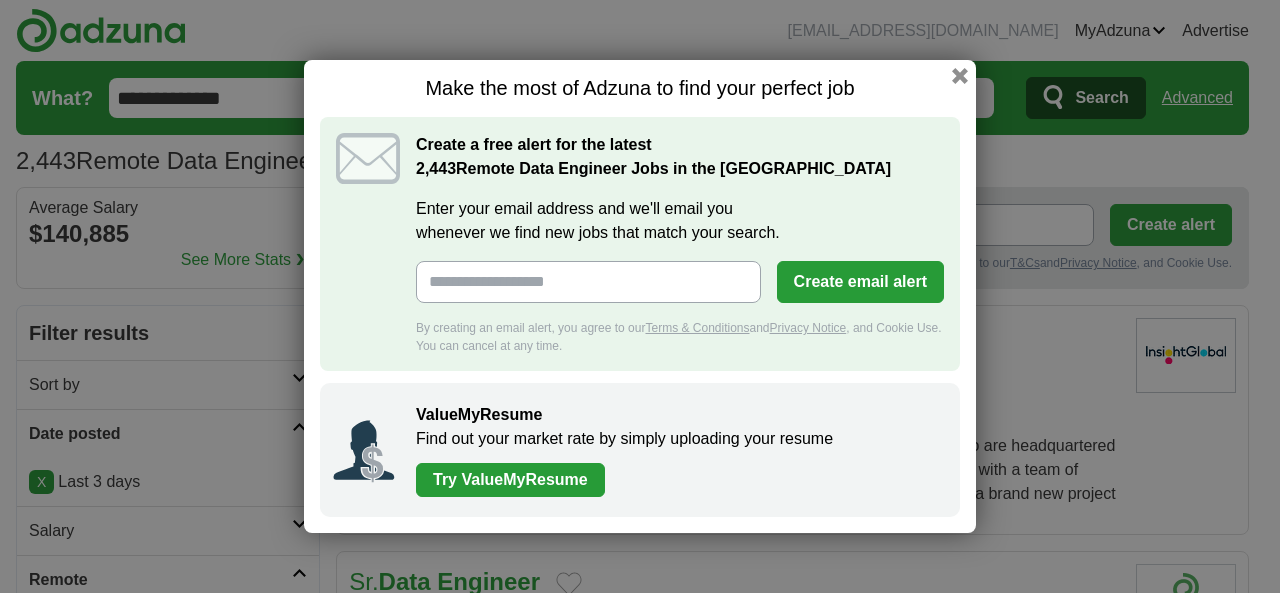 scroll, scrollTop: 0, scrollLeft: 0, axis: both 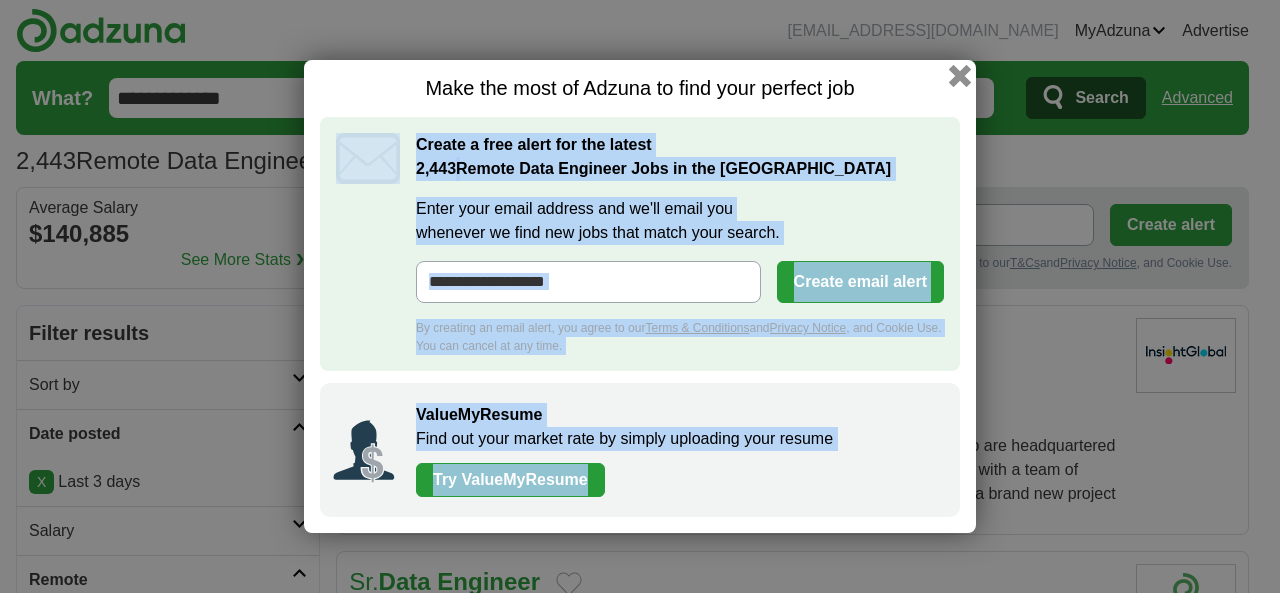 click on "Make the most of Adzuna to find your perfect job
Create a free alert for the latest
2,443
Remote Data Engineer Jobs in the US
Enter your email address and we'll email you whenever we find new jobs that match your search.
Create email alert
By creating an email alert, you agree to our  Terms & Conditions  and  Privacy Notice , and Cookie Use. You can cancel at any time.
ValueMyResume
Find out your market rate by simply uploading your resume
Try ValueMyResume" at bounding box center (640, 296) 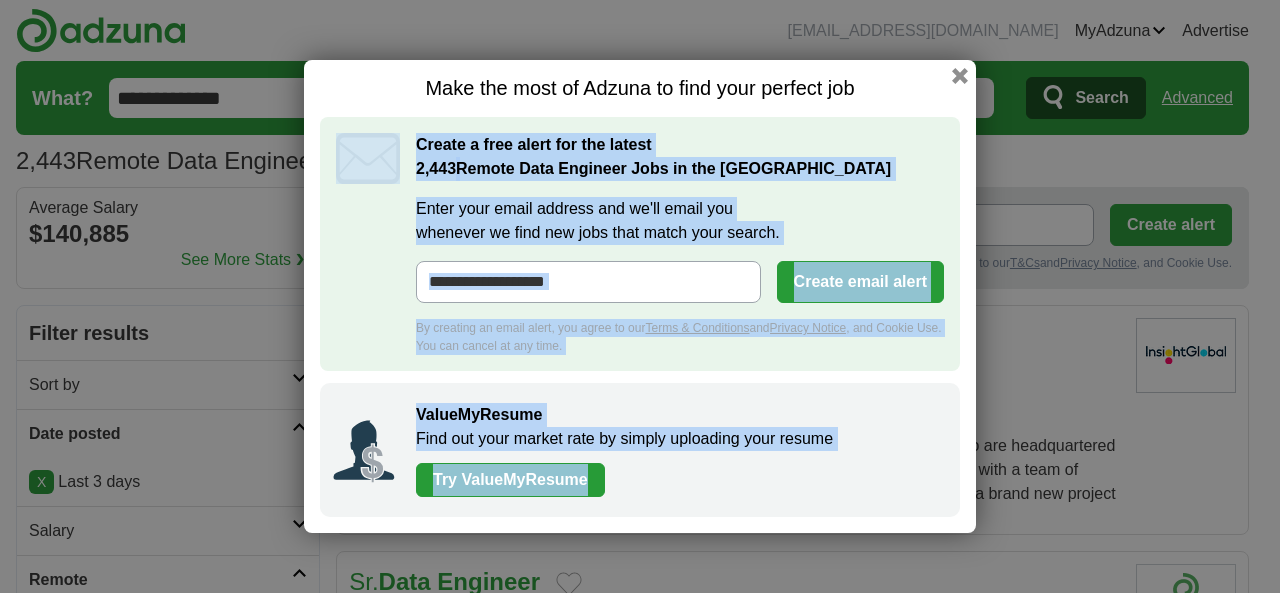 click on "Make the most of Adzuna to find your perfect job
Create a free alert for the latest
2,443
Remote Data Engineer Jobs in the US
Enter your email address and we'll email you whenever we find new jobs that match your search.
Create email alert
By creating an email alert, you agree to our  Terms & Conditions  and  Privacy Notice , and Cookie Use. You can cancel at any time.
ValueMyResume
Find out your market rate by simply uploading your resume
Try ValueMyResume" at bounding box center [640, 296] 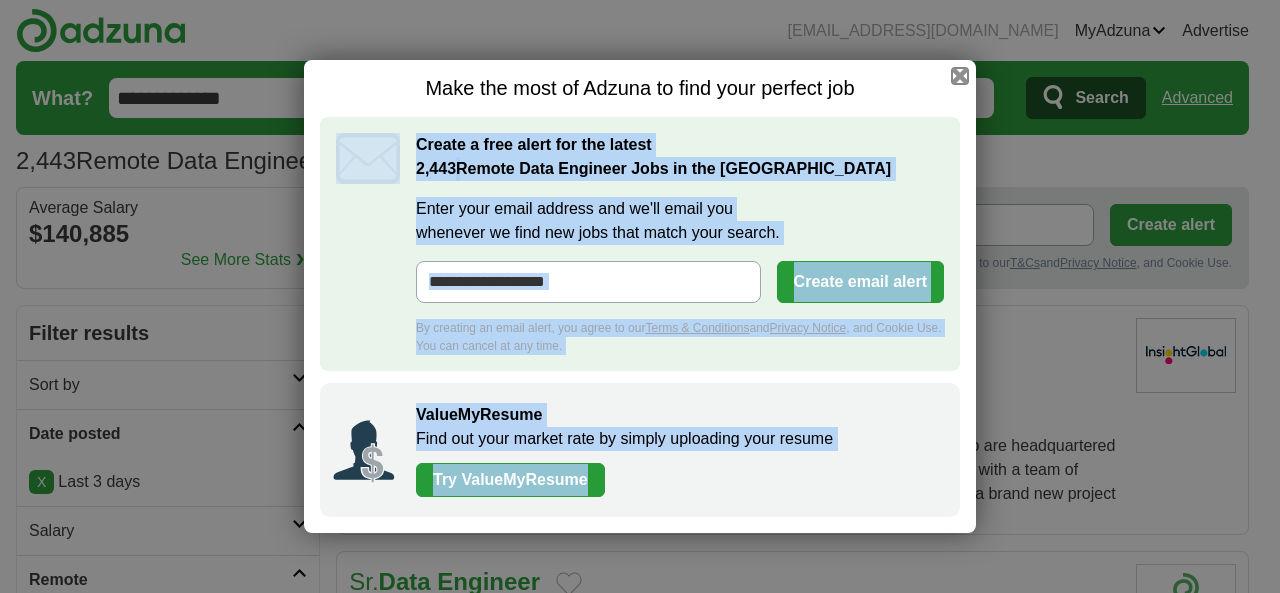 click at bounding box center [960, 76] 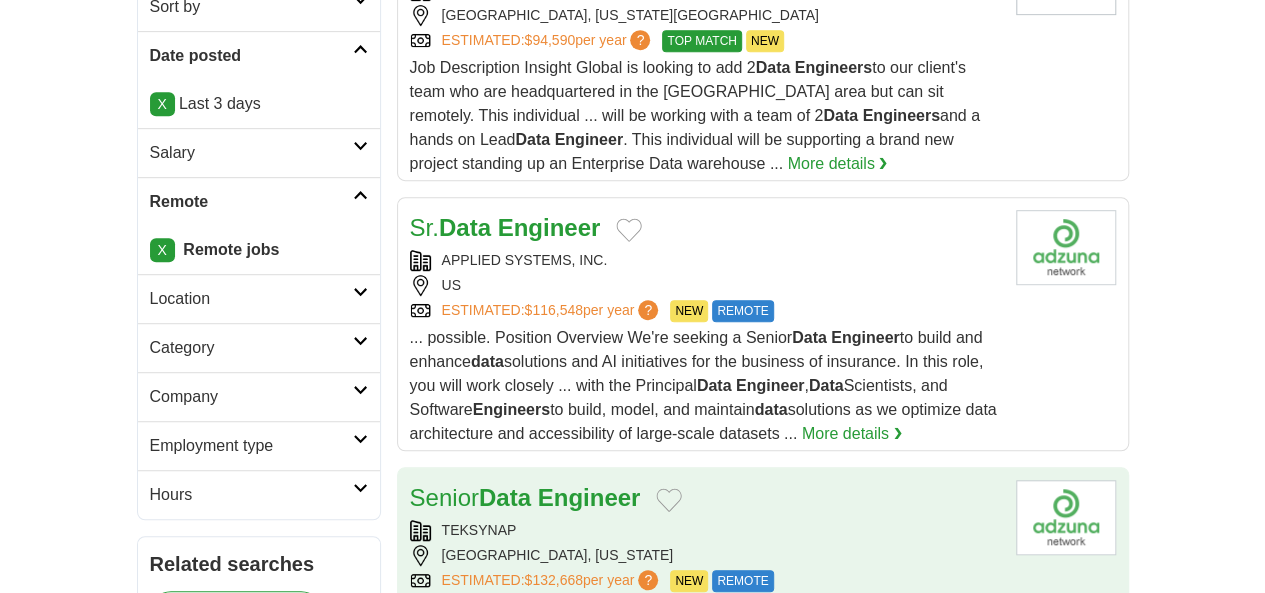 scroll, scrollTop: 600, scrollLeft: 0, axis: vertical 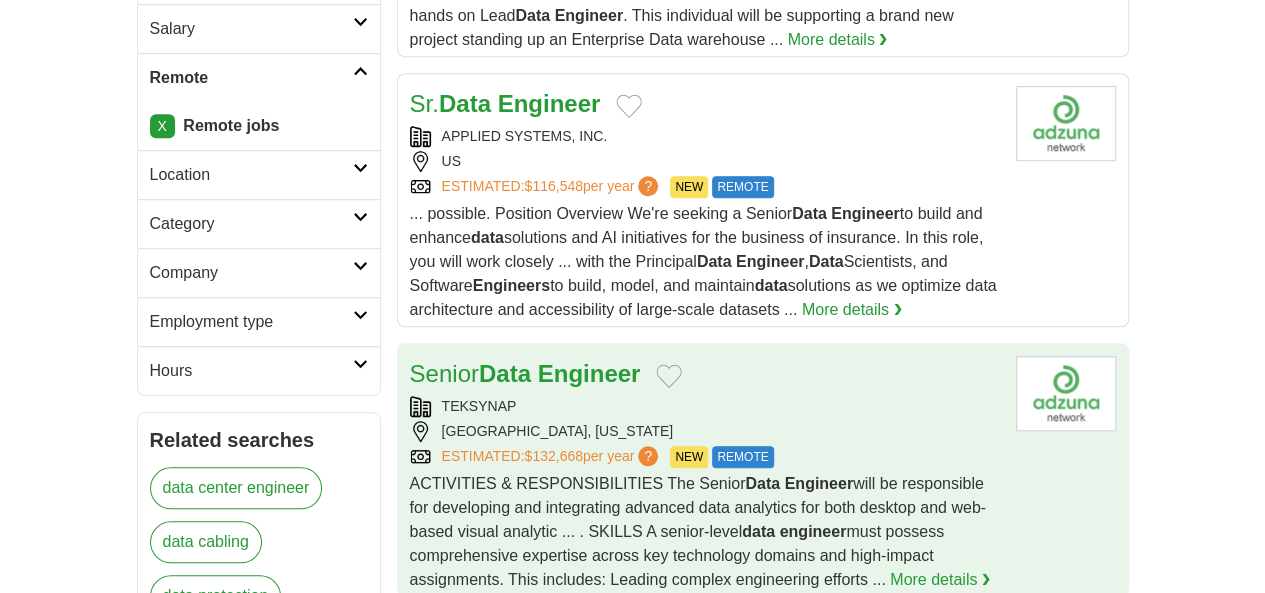 click on "TEKSYNAP" at bounding box center [705, 406] 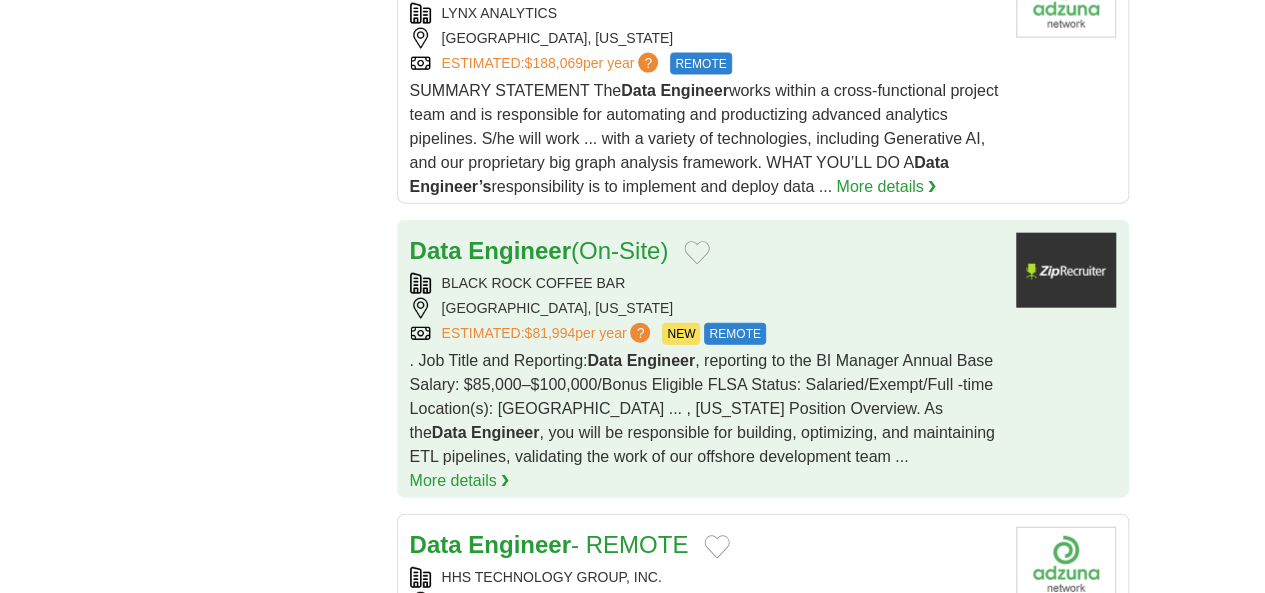 scroll, scrollTop: 2400, scrollLeft: 0, axis: vertical 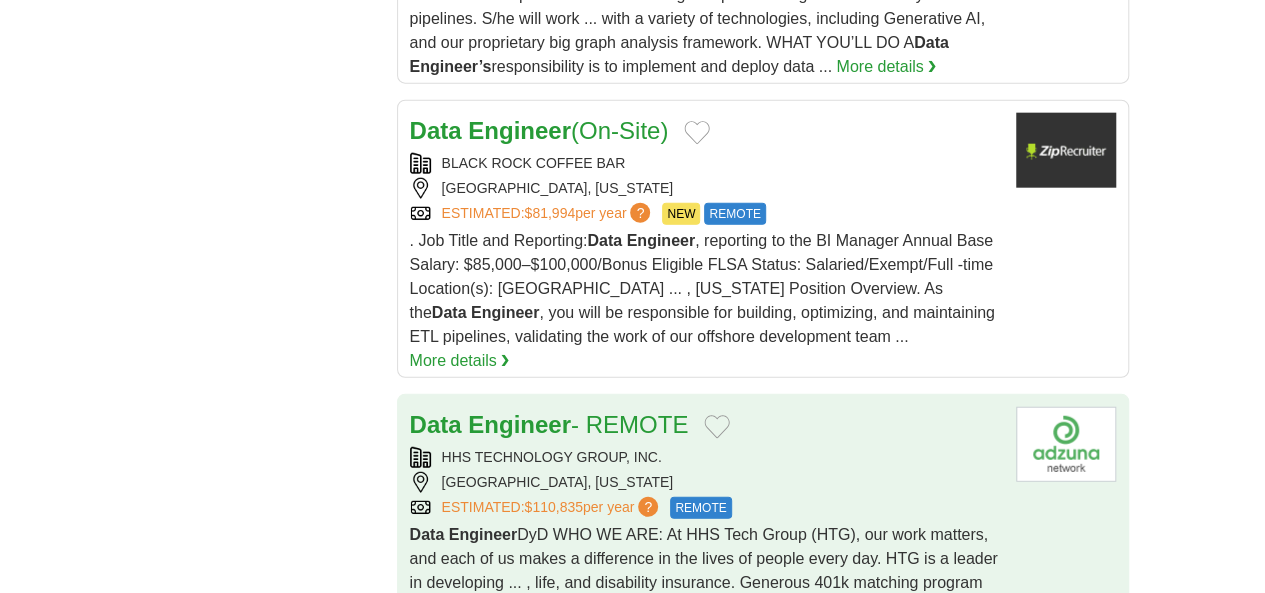 click on "HHS TECHNOLOGY GROUP, INC." at bounding box center (705, 457) 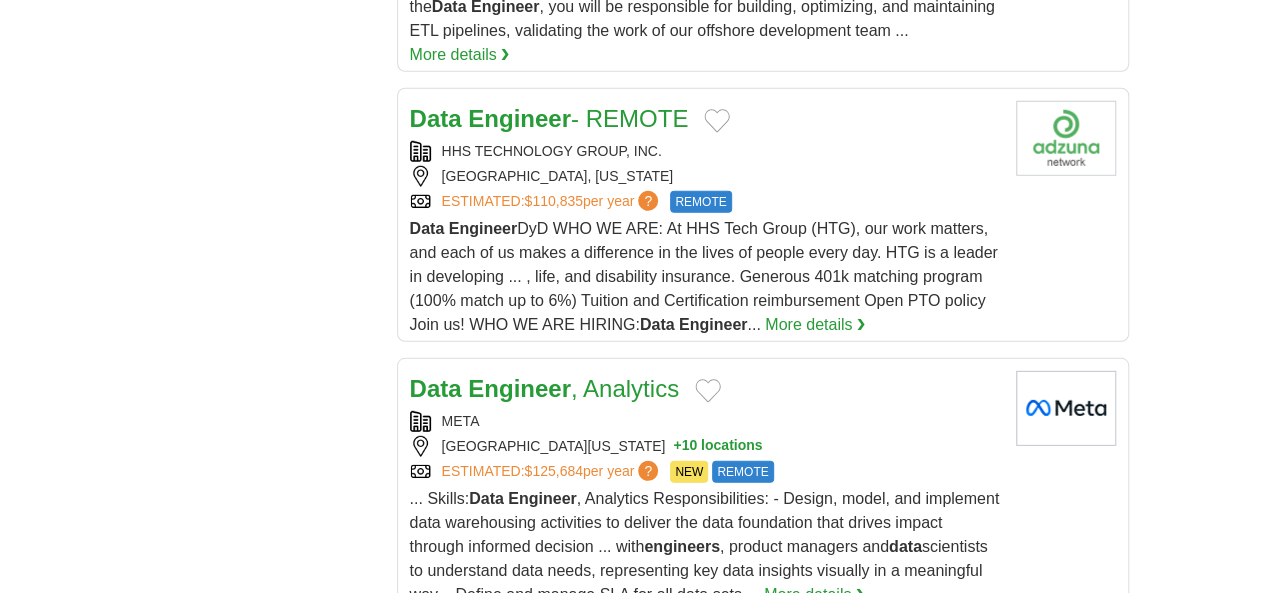 scroll, scrollTop: 2900, scrollLeft: 0, axis: vertical 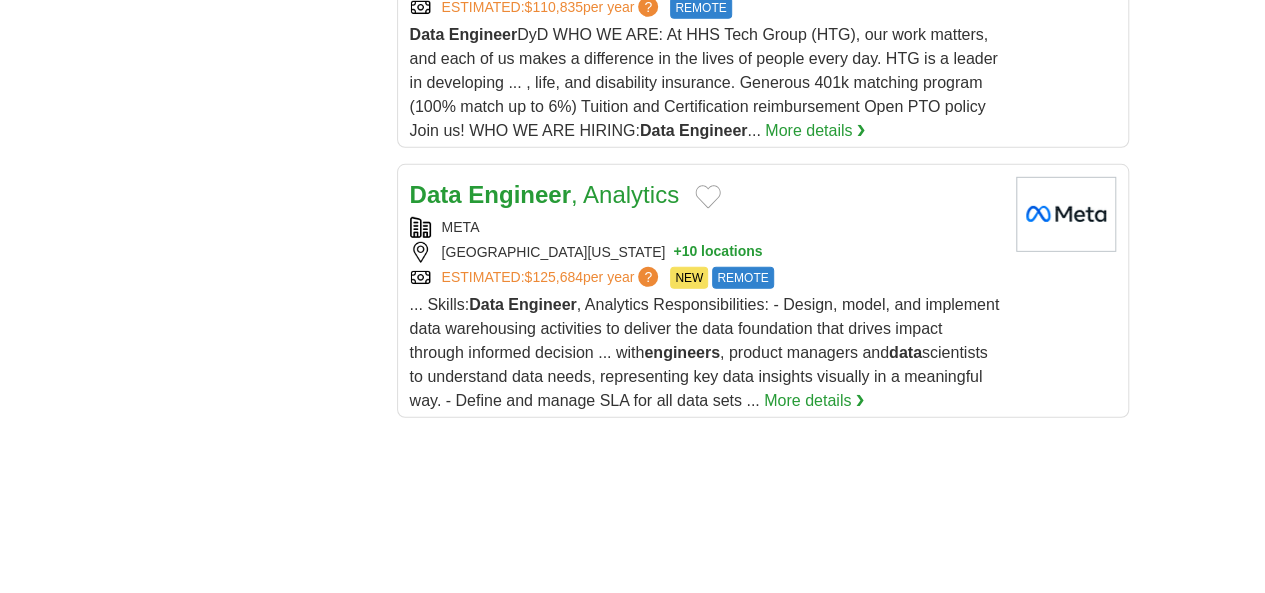 click on "4" at bounding box center (755, 864) 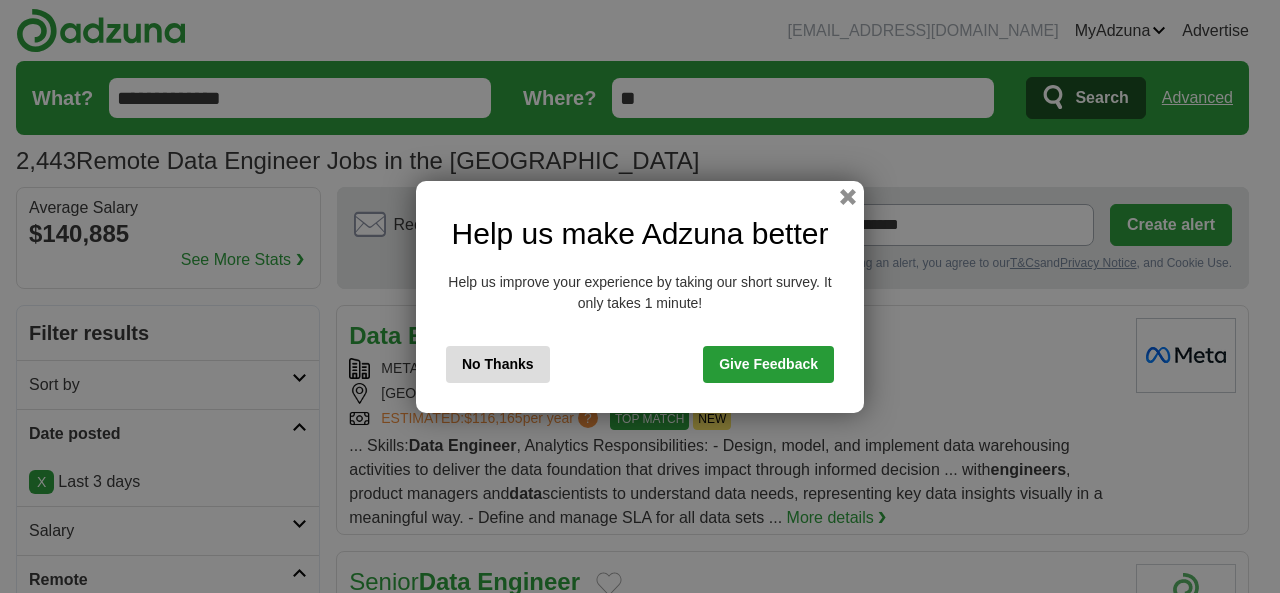 scroll, scrollTop: 0, scrollLeft: 0, axis: both 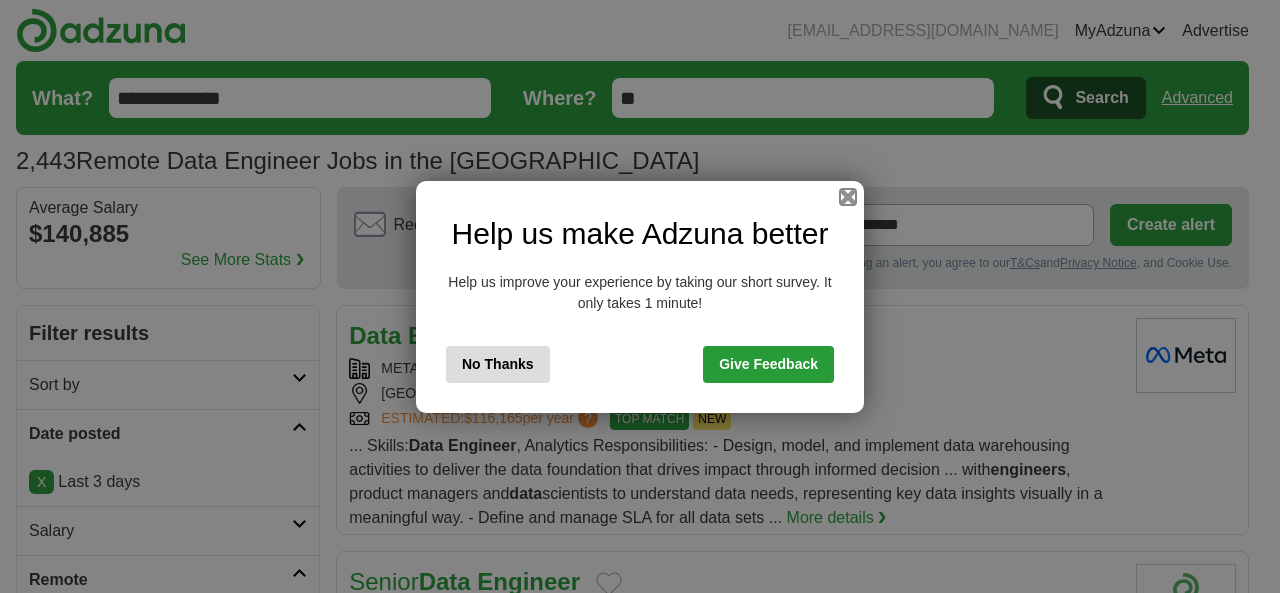 drag, startPoint x: 840, startPoint y: 193, endPoint x: 846, endPoint y: 210, distance: 18.027756 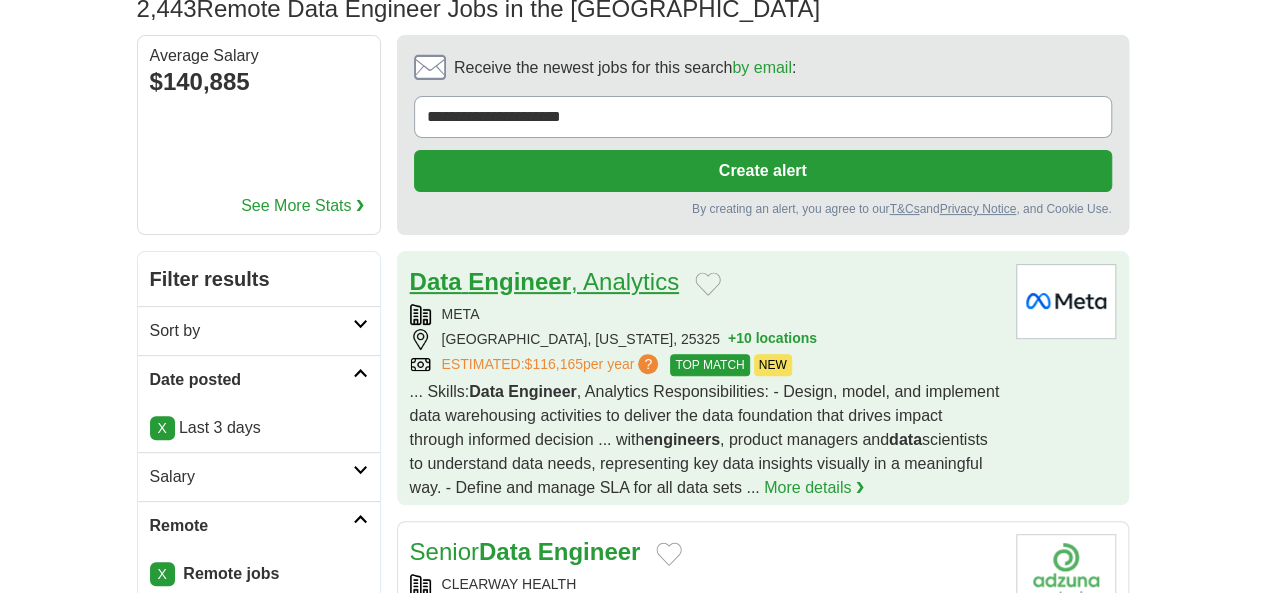 scroll, scrollTop: 300, scrollLeft: 0, axis: vertical 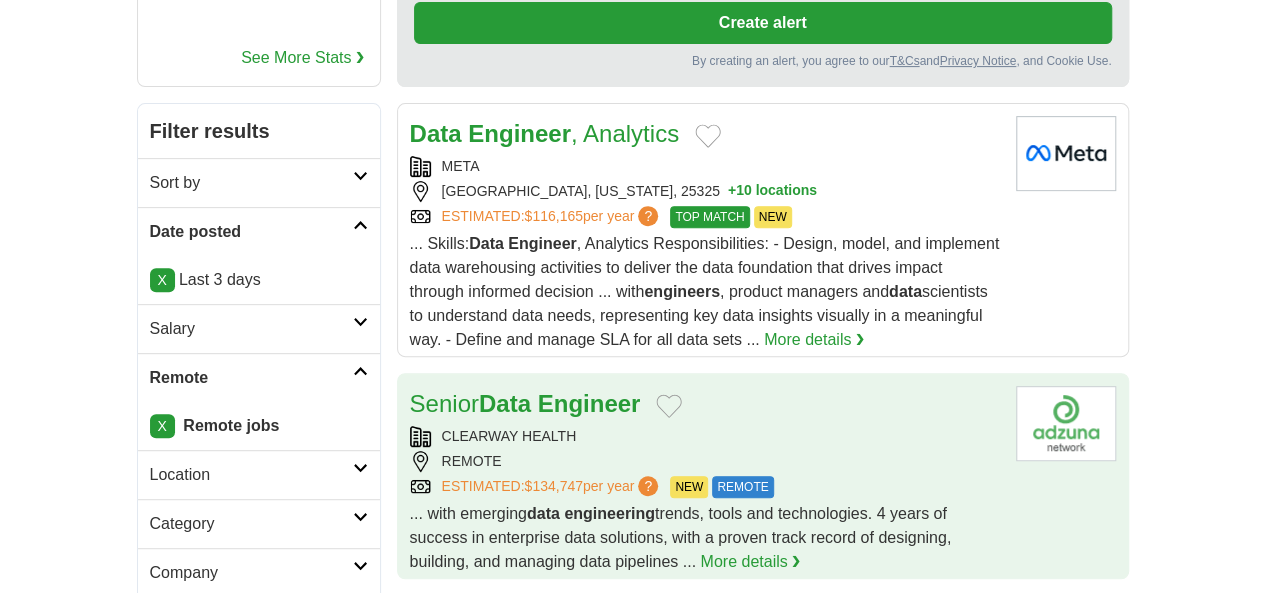 click on "REMOTE" at bounding box center (705, 461) 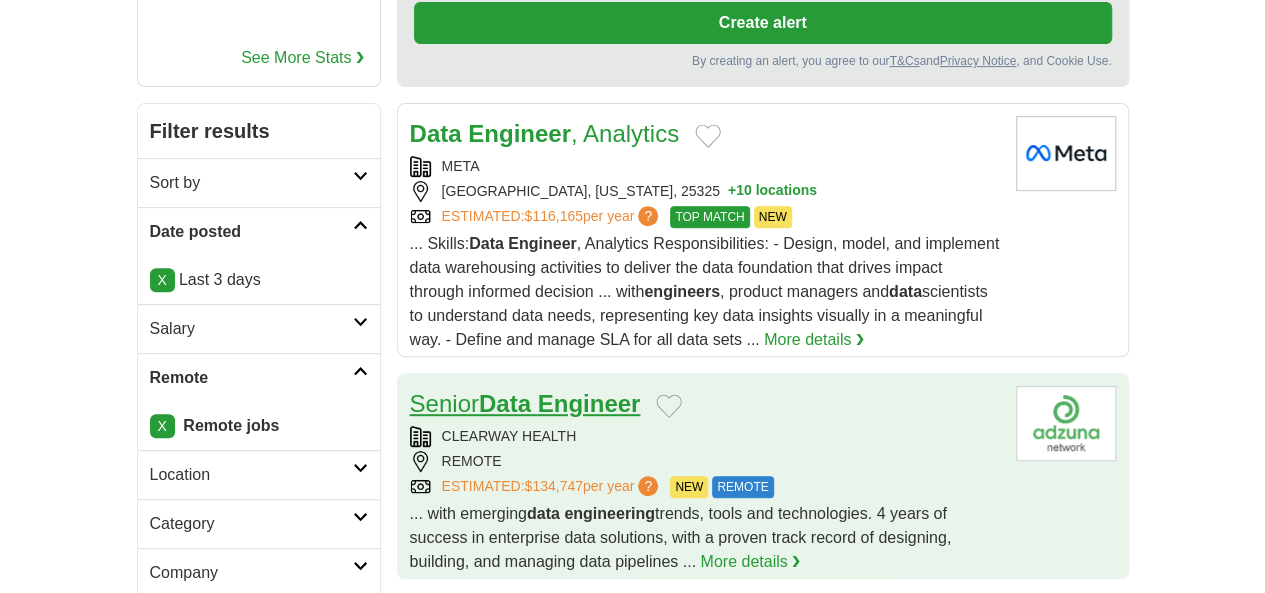 scroll, scrollTop: 600, scrollLeft: 0, axis: vertical 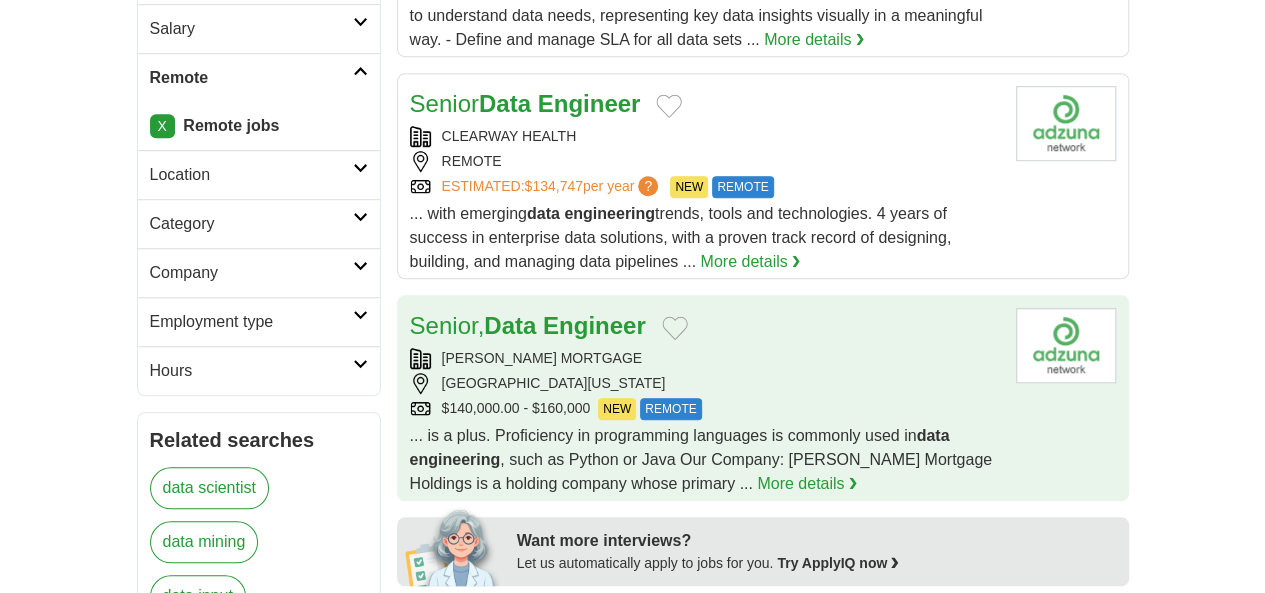 click on "[PERSON_NAME] MORTGAGE" at bounding box center [705, 358] 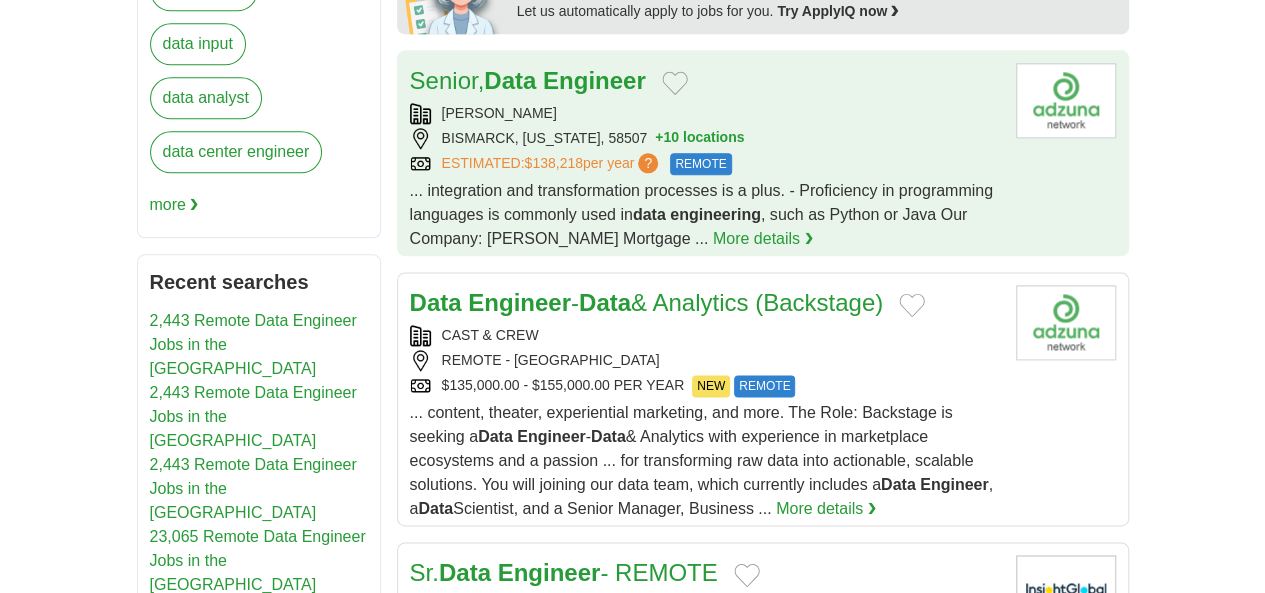 scroll, scrollTop: 1200, scrollLeft: 0, axis: vertical 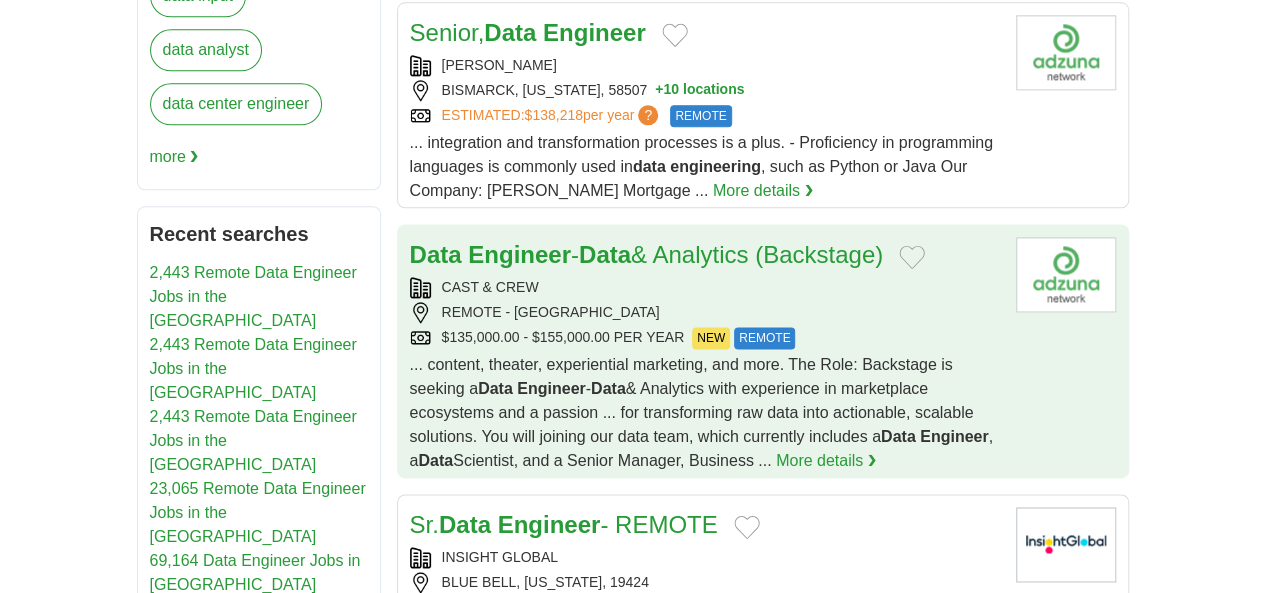 click on "REMOTE - UNITED STATES OF AMERICA" at bounding box center (705, 312) 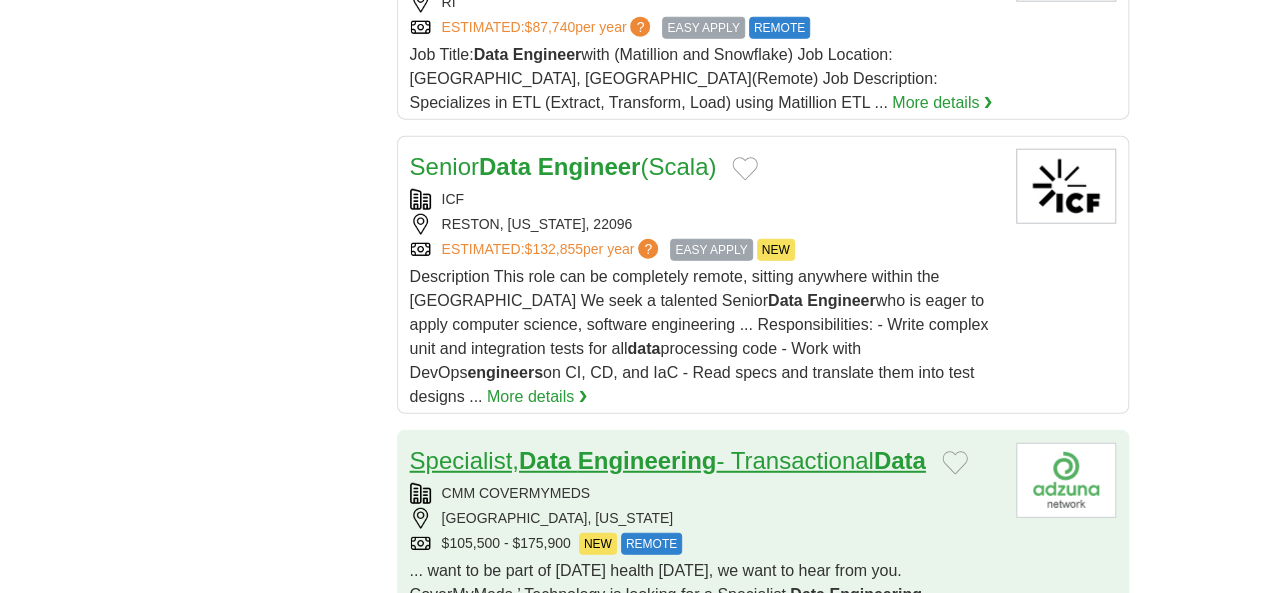 scroll, scrollTop: 2400, scrollLeft: 0, axis: vertical 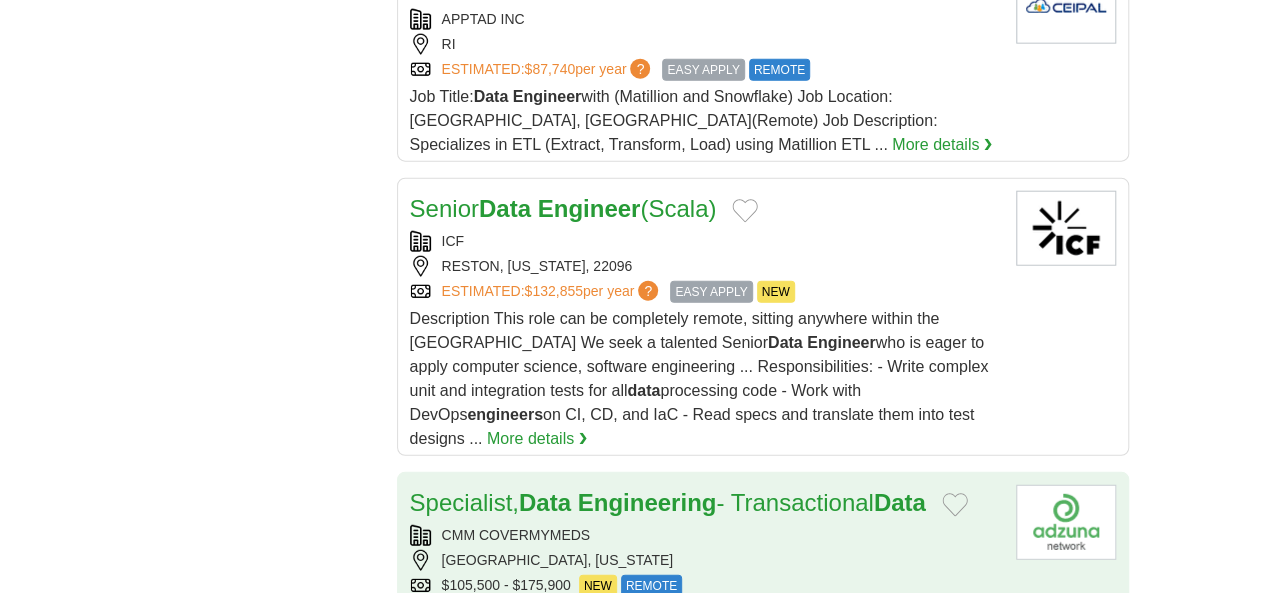 click on "CMM COVERMYMEDS
COLUMBUS, OHIO
$105,500 - $175,900
NEW REMOTE" at bounding box center (705, 561) 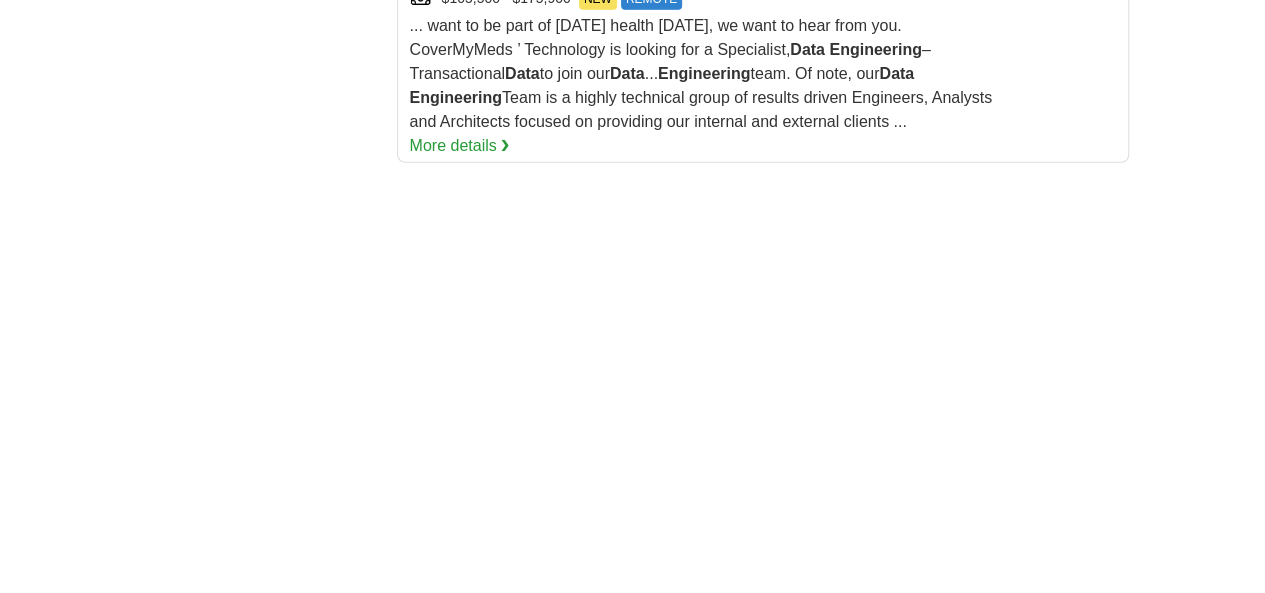 scroll, scrollTop: 3100, scrollLeft: 0, axis: vertical 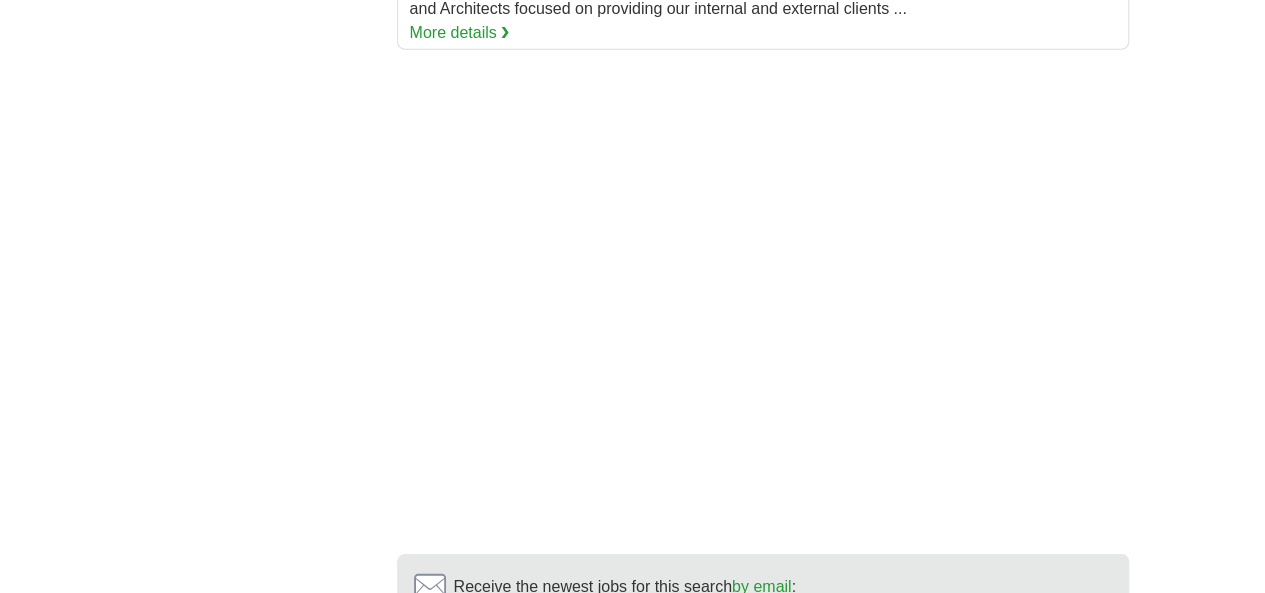 click on "5" at bounding box center (802, 820) 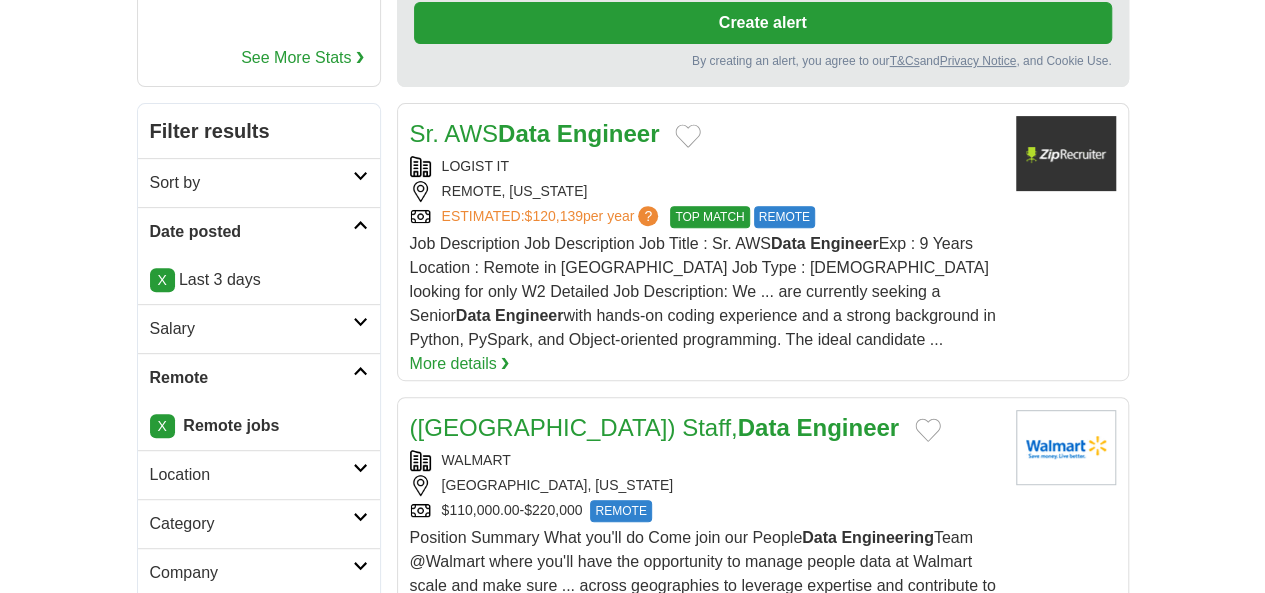 scroll, scrollTop: 300, scrollLeft: 0, axis: vertical 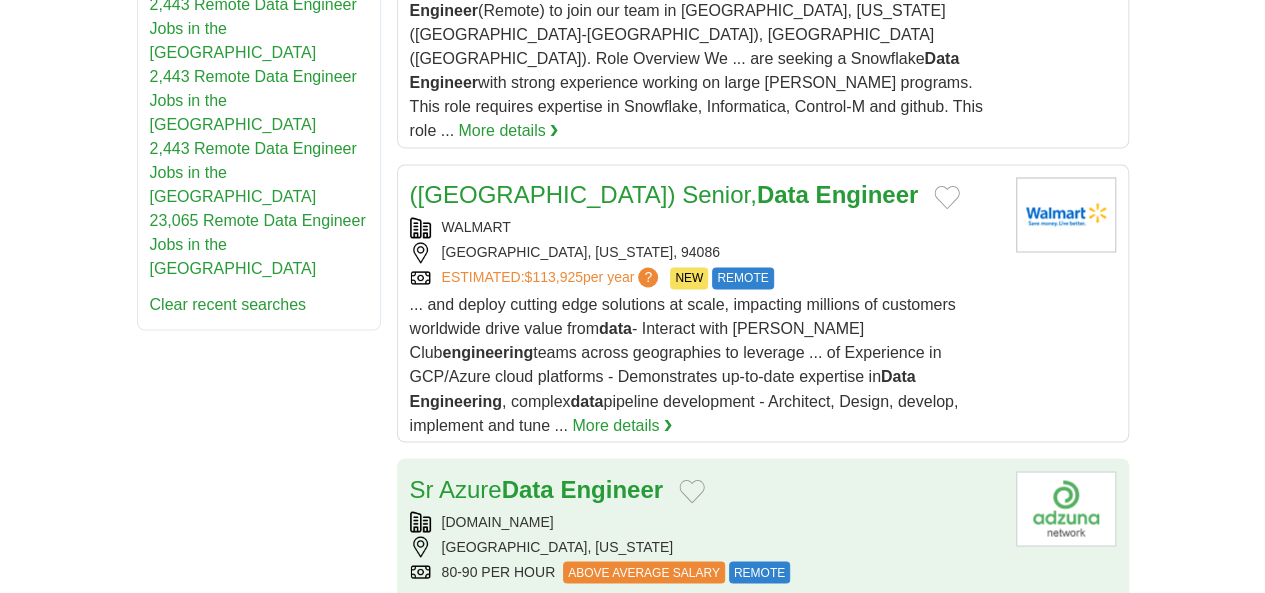 click on "[DOMAIN_NAME]
[GEOGRAPHIC_DATA], [US_STATE]
80-90 PER HOUR
ABOVE AVERAGE SALARY REMOTE" at bounding box center (705, 547) 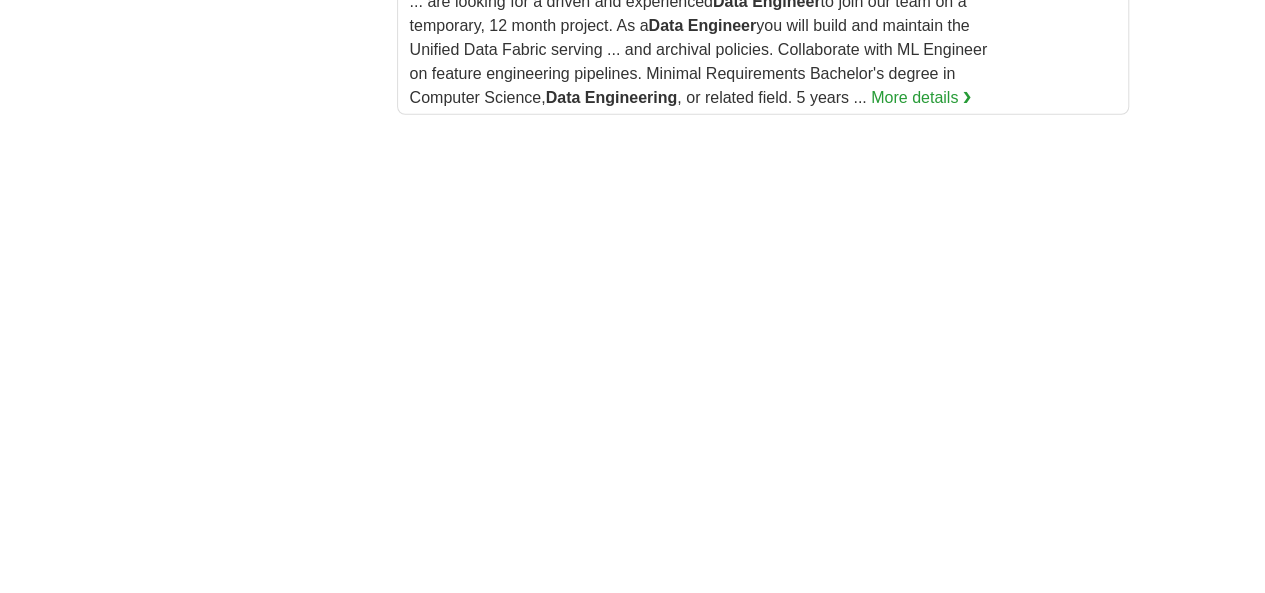 scroll, scrollTop: 3100, scrollLeft: 0, axis: vertical 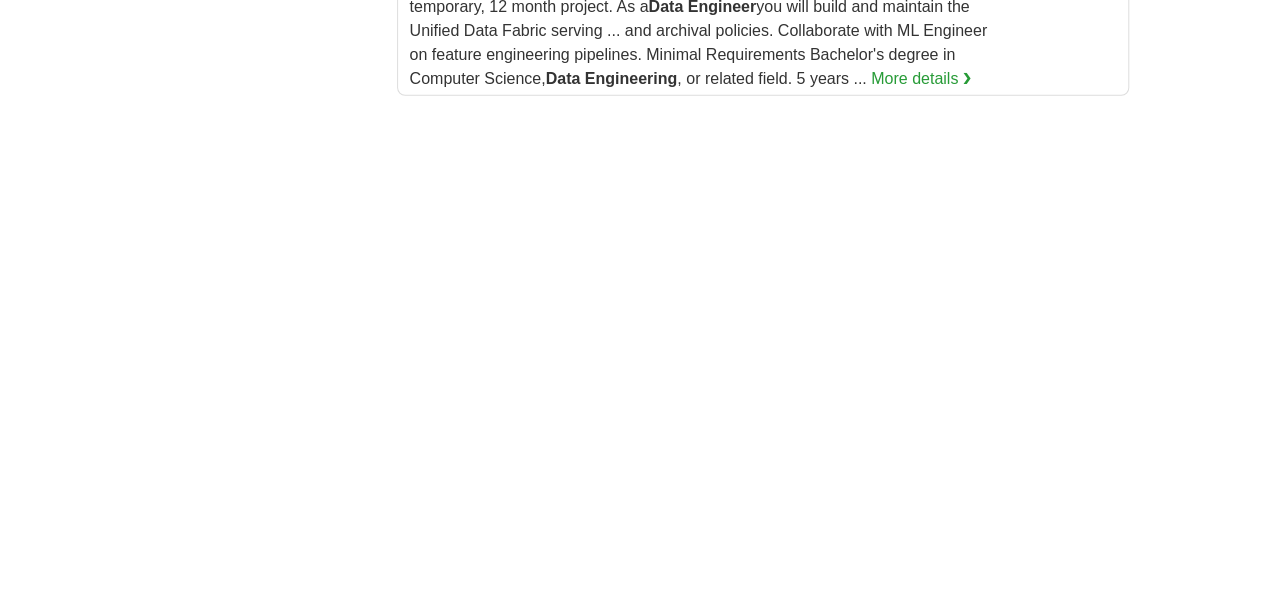 click on "6" at bounding box center (826, 924) 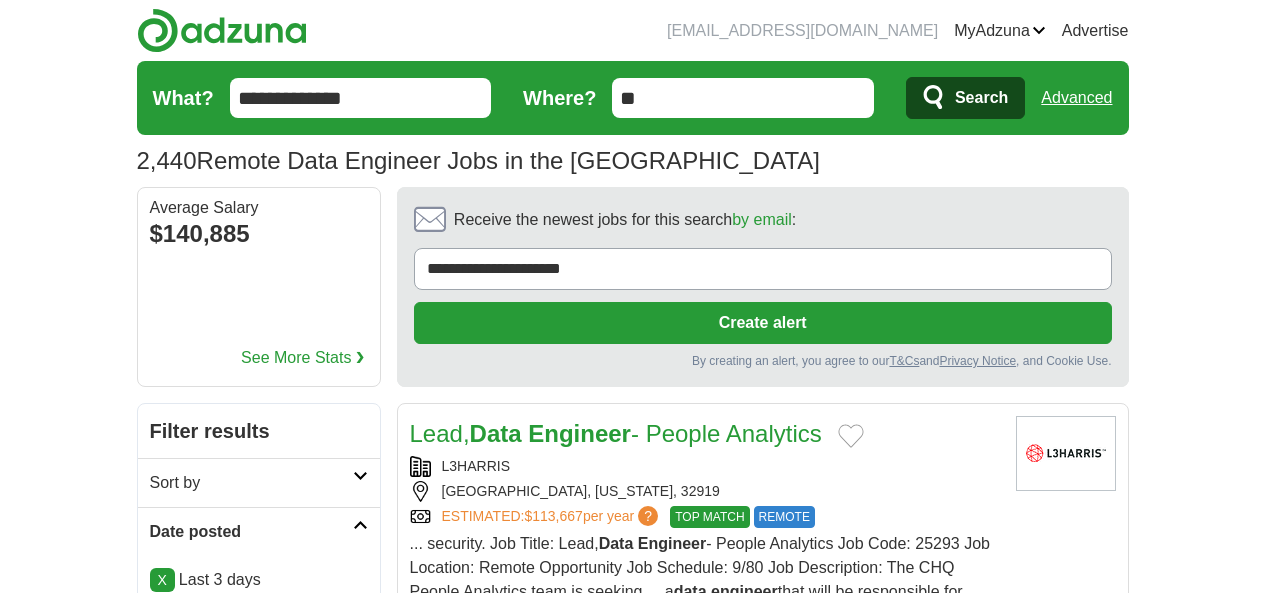 scroll, scrollTop: 400, scrollLeft: 0, axis: vertical 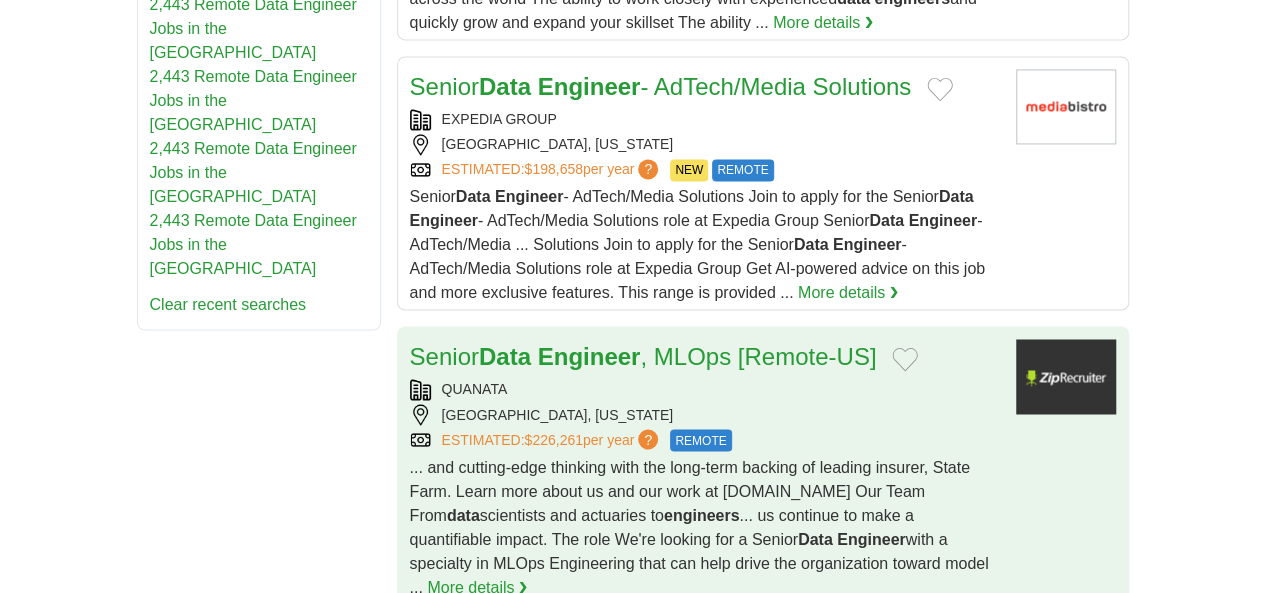 click on "Senior  Data   Engineer , MLOps [Remote-[GEOGRAPHIC_DATA]]
QUANATA
[GEOGRAPHIC_DATA], [US_STATE]
ESTIMATED:
$226,261
per year
?
REMOTE
REMOTE
data  scientists and actuaries to  engineers  ...  us continue to make a quantifiable impact. The role We're looking for a Senior  Data" at bounding box center (705, 469) 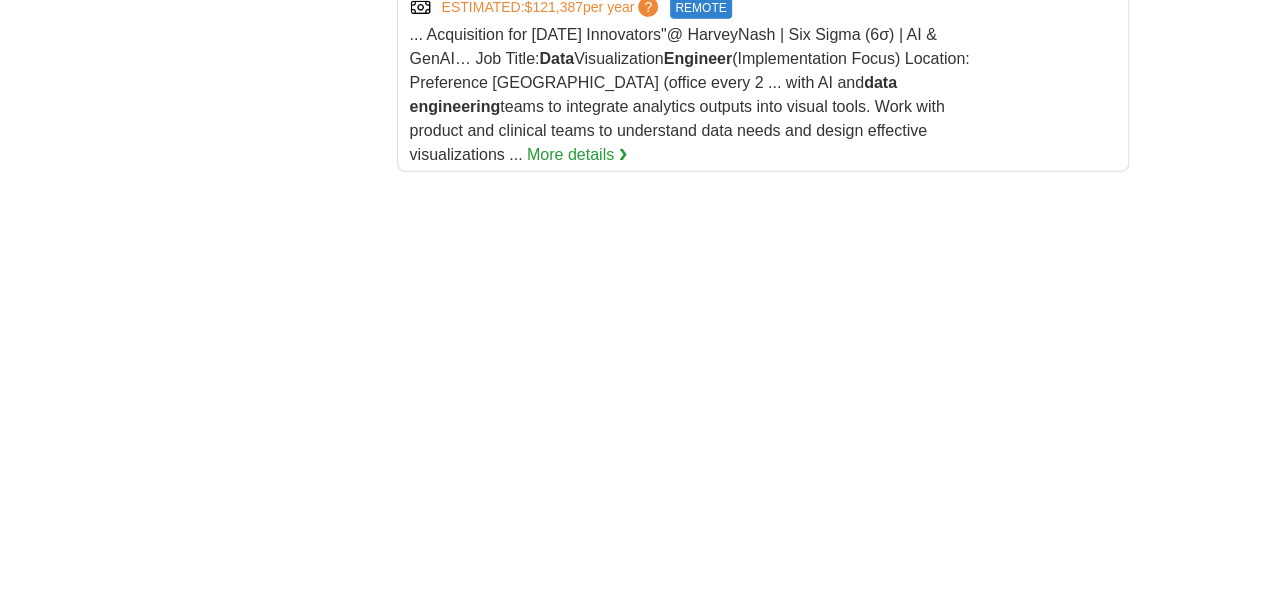 scroll, scrollTop: 3200, scrollLeft: 0, axis: vertical 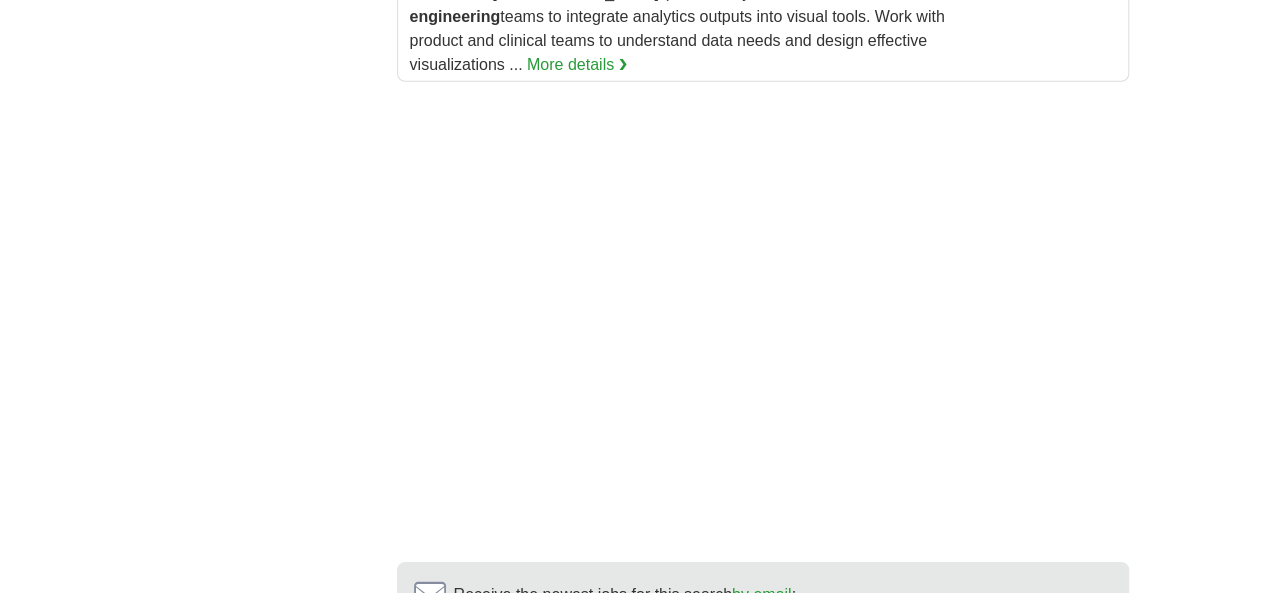 click on "7" at bounding box center (850, 828) 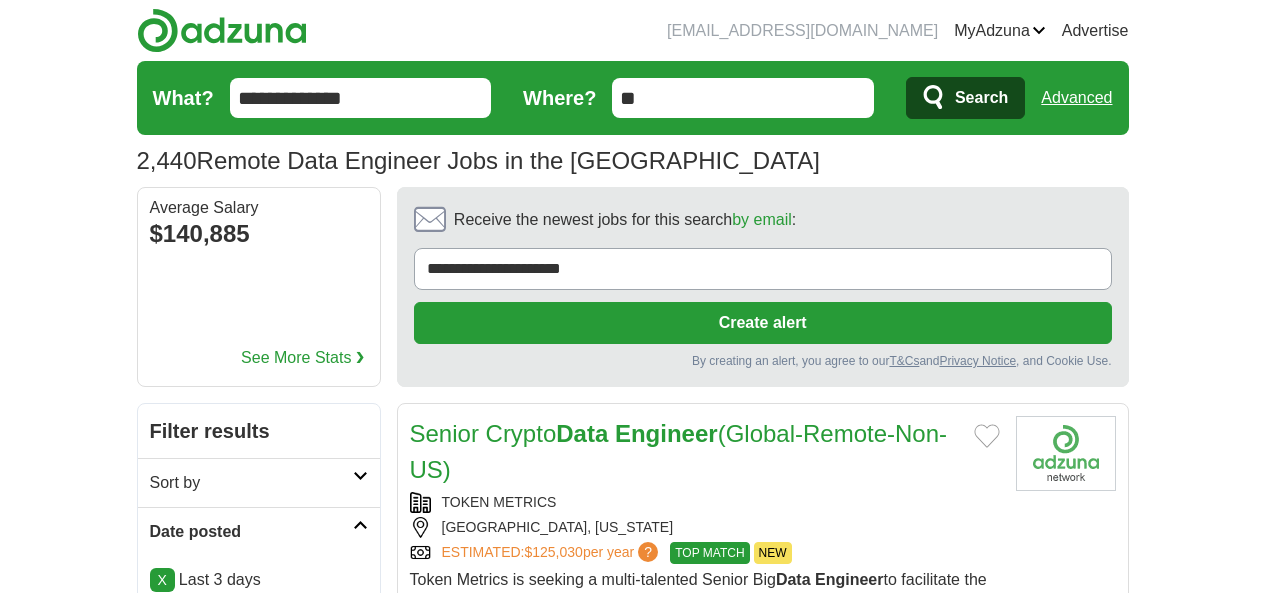scroll, scrollTop: 0, scrollLeft: 0, axis: both 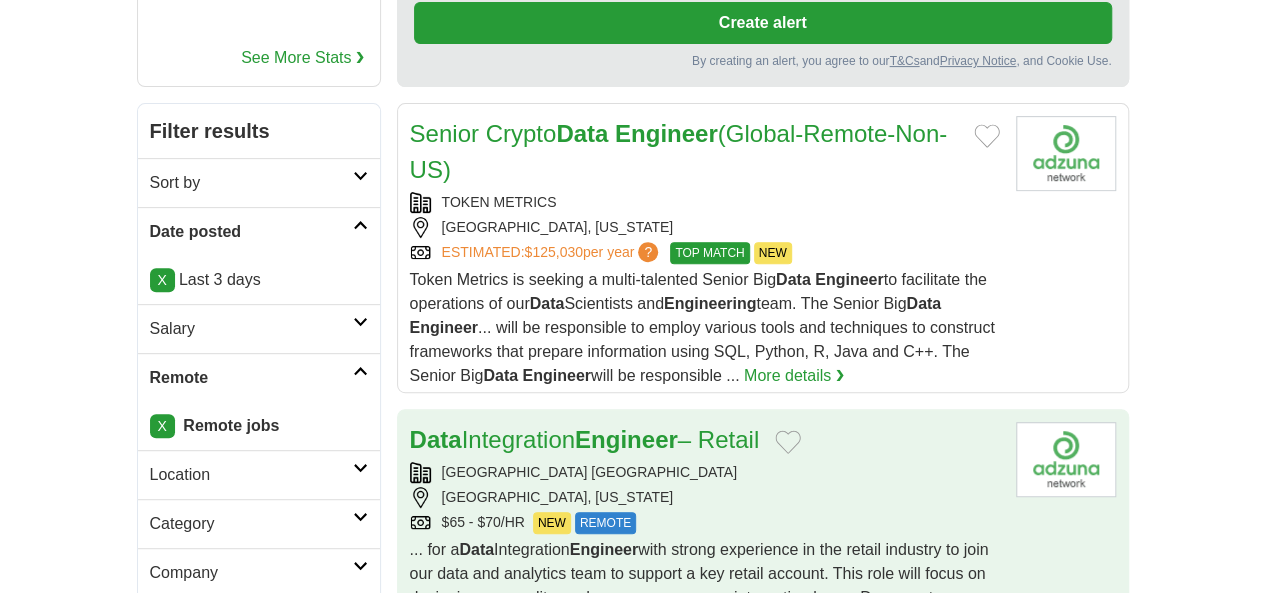 click on "CONCORD USA
DALLAS, TEXAS
$65 - $70/HR
NEW REMOTE" at bounding box center (705, 498) 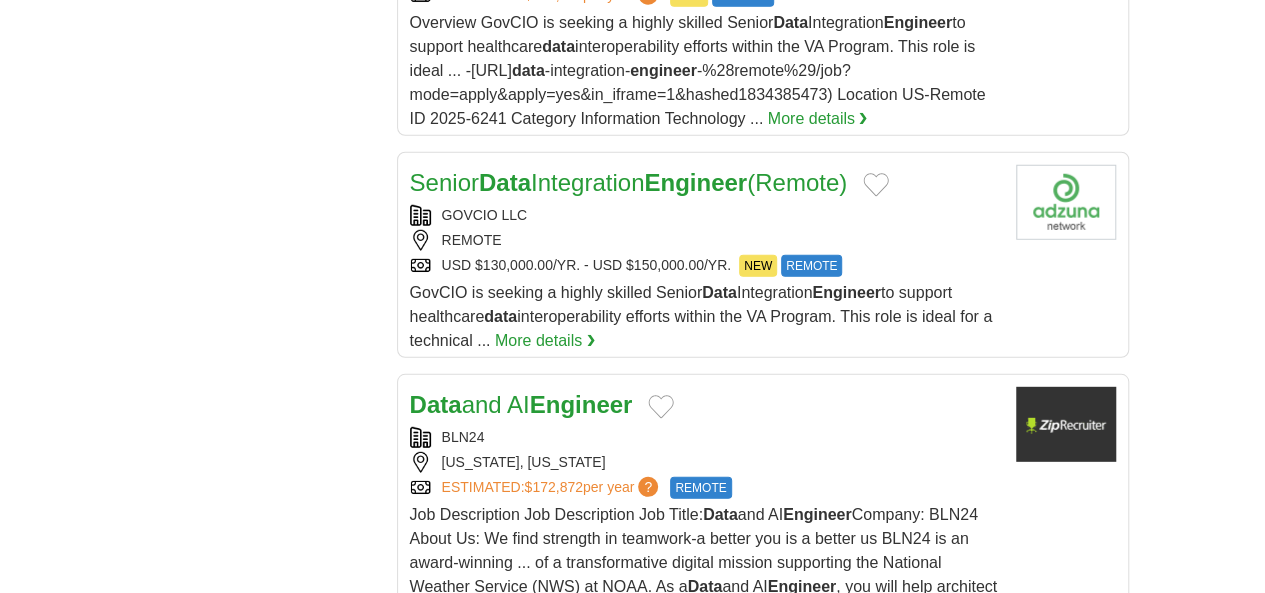 scroll, scrollTop: 2800, scrollLeft: 0, axis: vertical 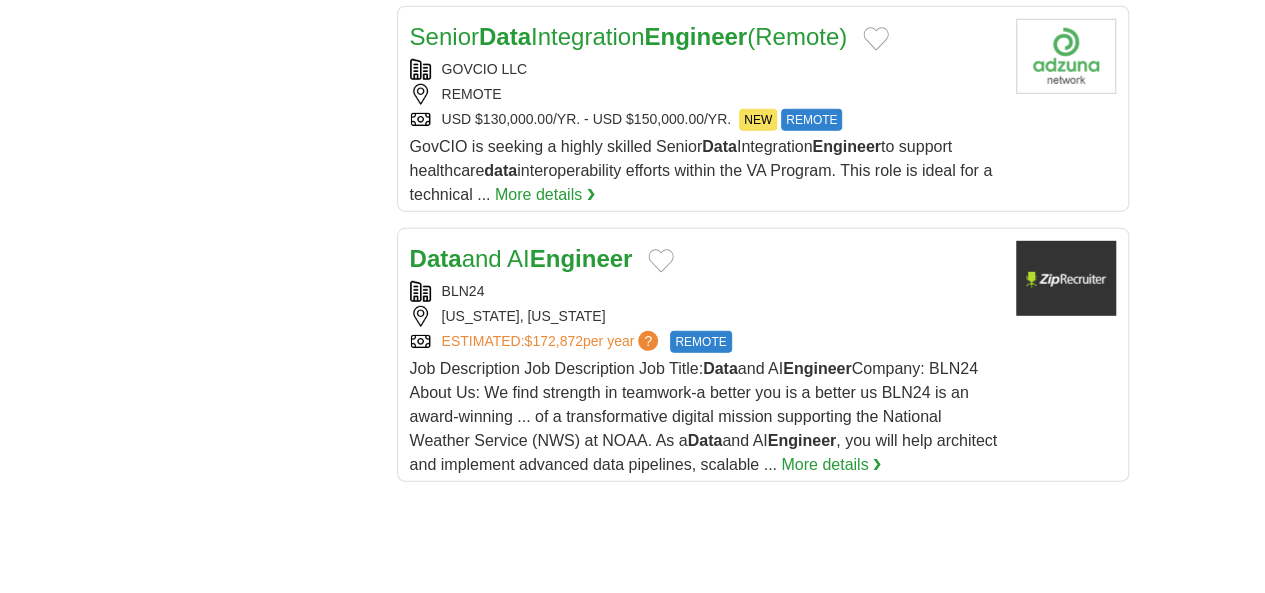 click on "8" at bounding box center [890, 928] 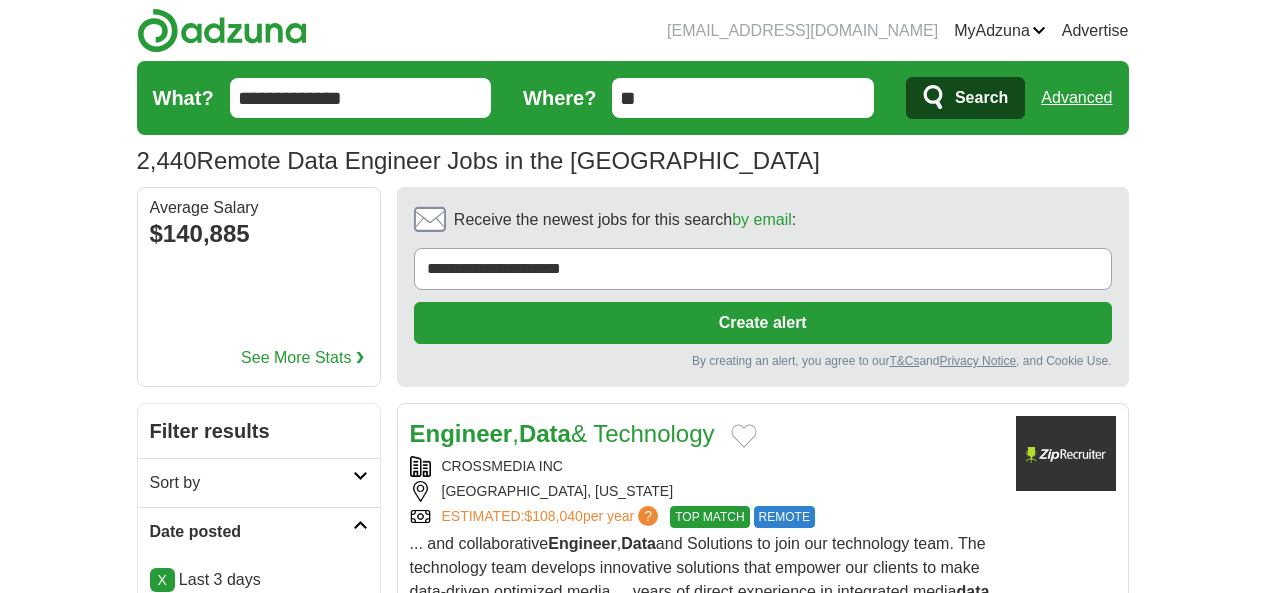 scroll, scrollTop: 0, scrollLeft: 0, axis: both 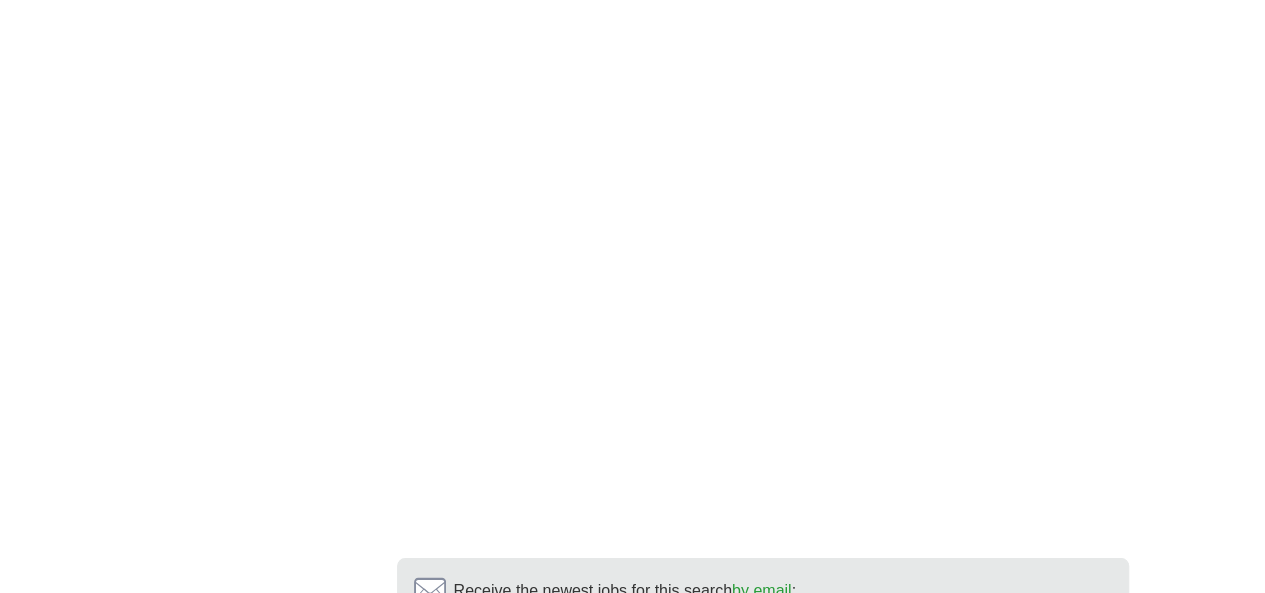 click on "9" at bounding box center [885, 824] 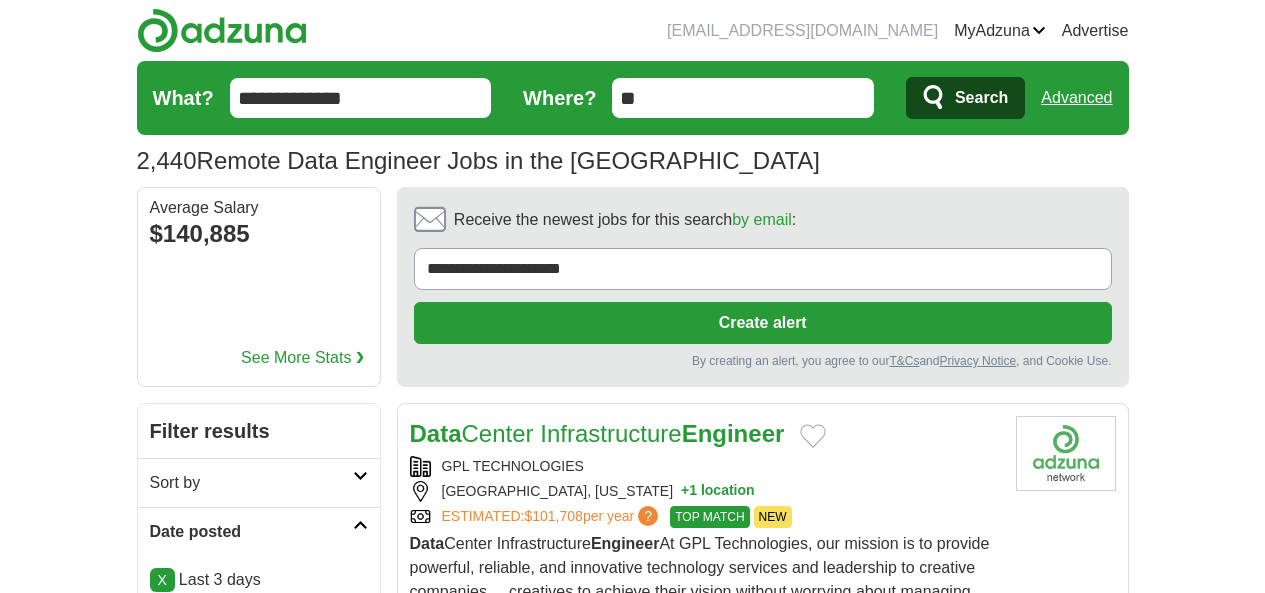 scroll, scrollTop: 0, scrollLeft: 0, axis: both 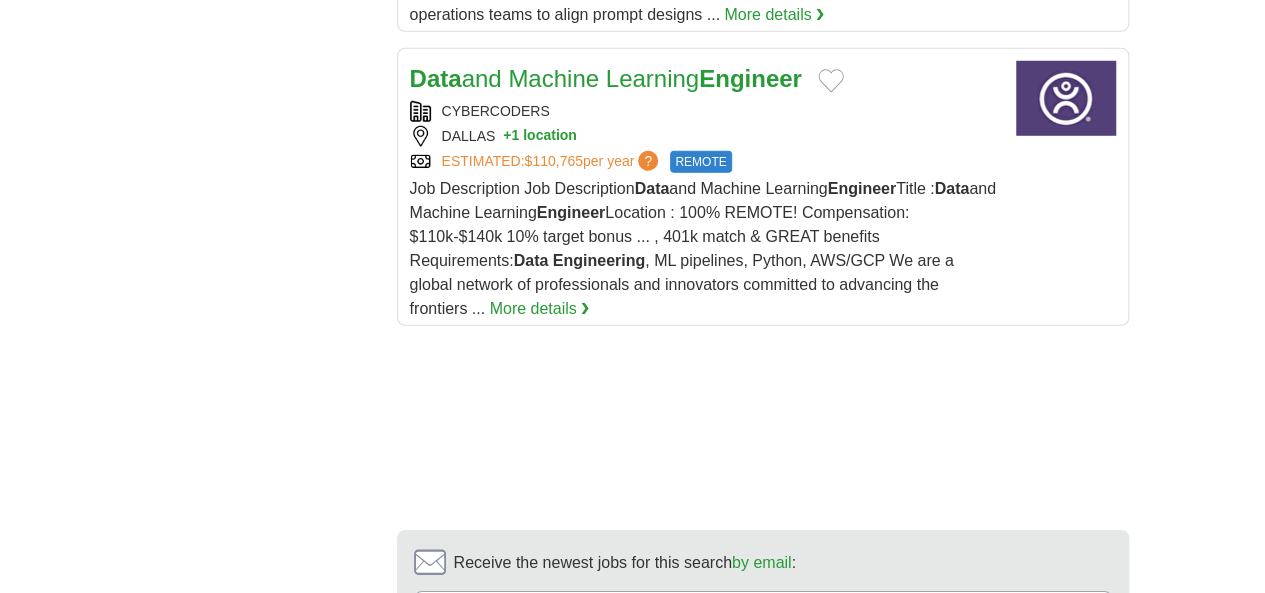 click on "10" at bounding box center [886, 796] 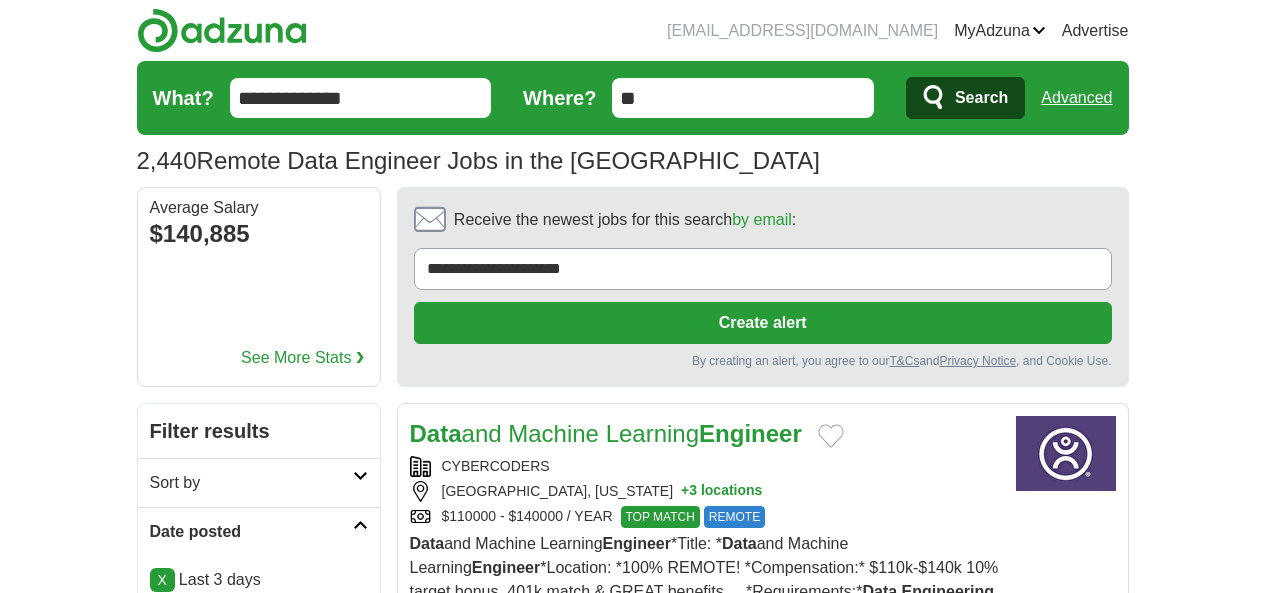 scroll, scrollTop: 0, scrollLeft: 0, axis: both 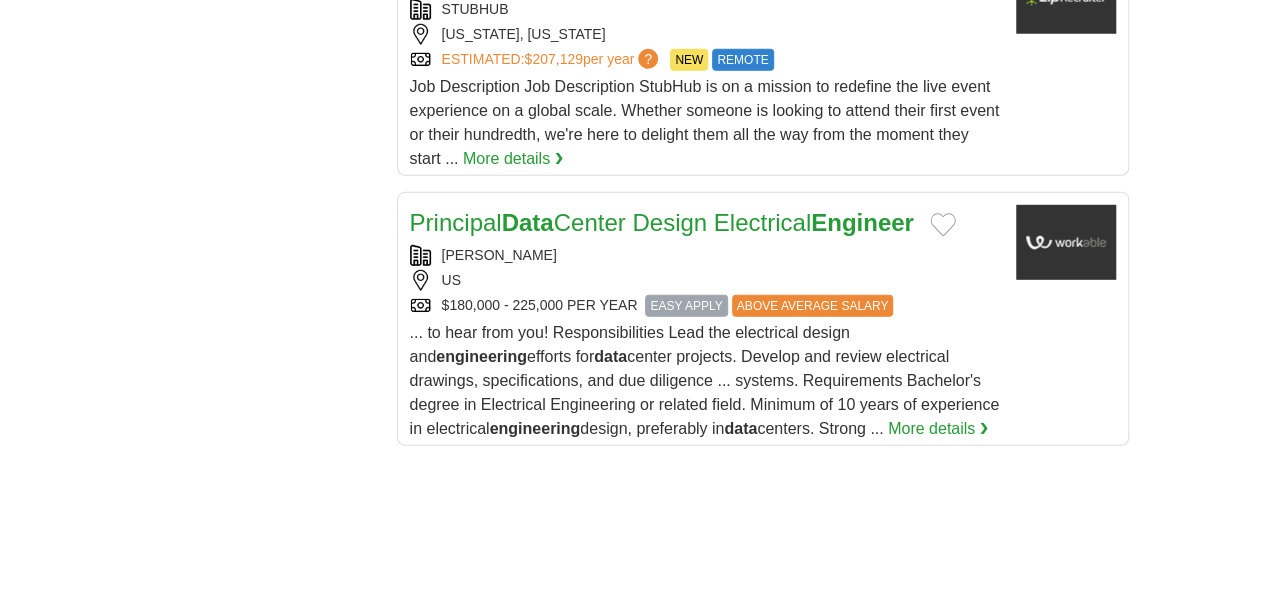 click on "11" at bounding box center [890, 892] 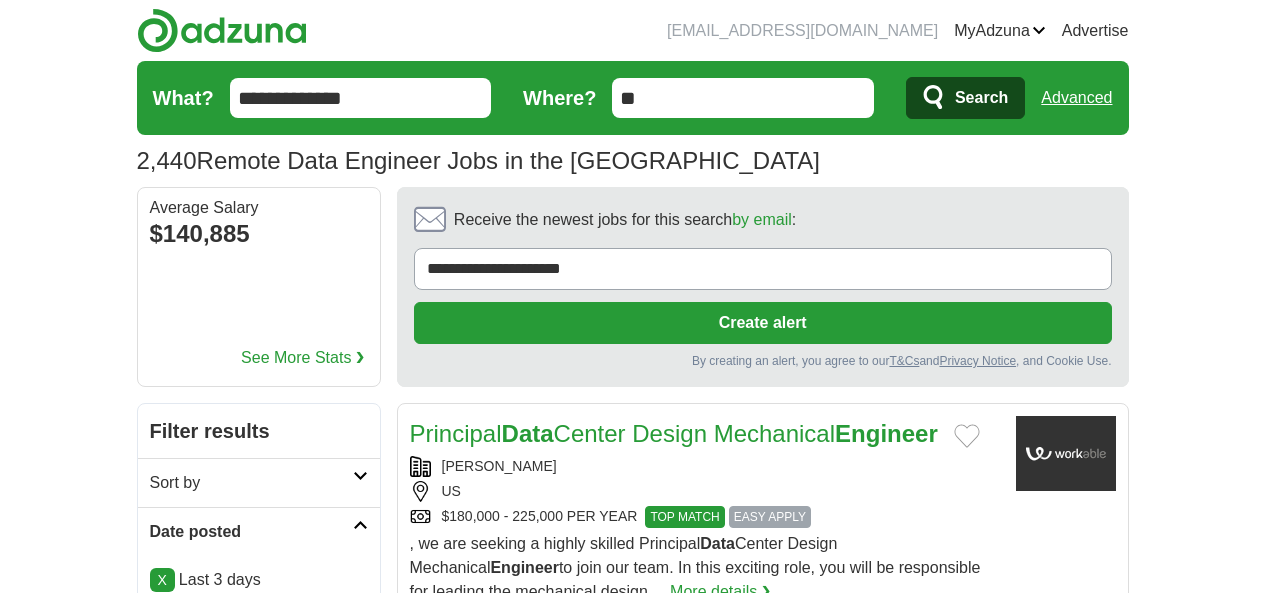 scroll, scrollTop: 0, scrollLeft: 0, axis: both 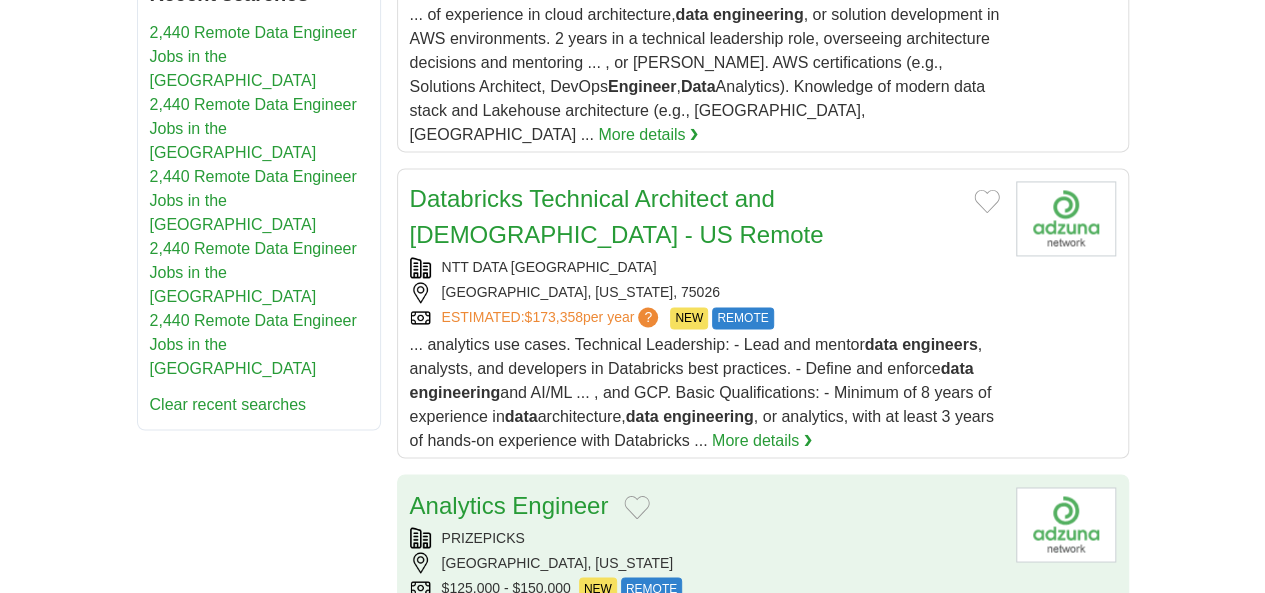 click on "PRIZEPICKS" at bounding box center [705, 537] 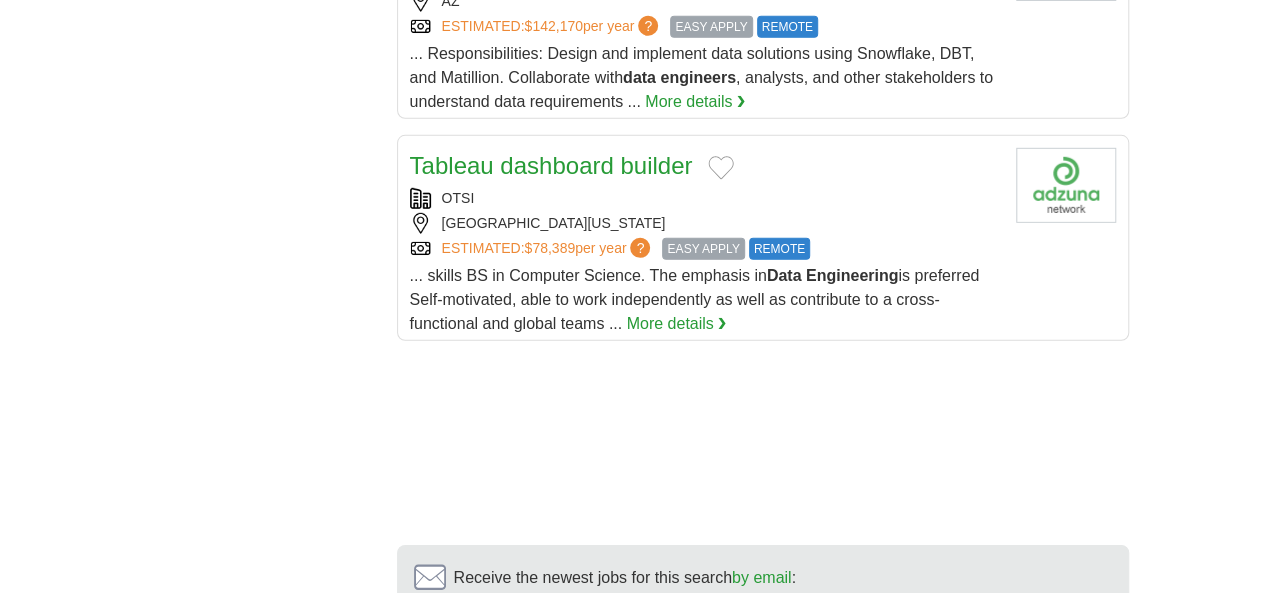 scroll, scrollTop: 2900, scrollLeft: 0, axis: vertical 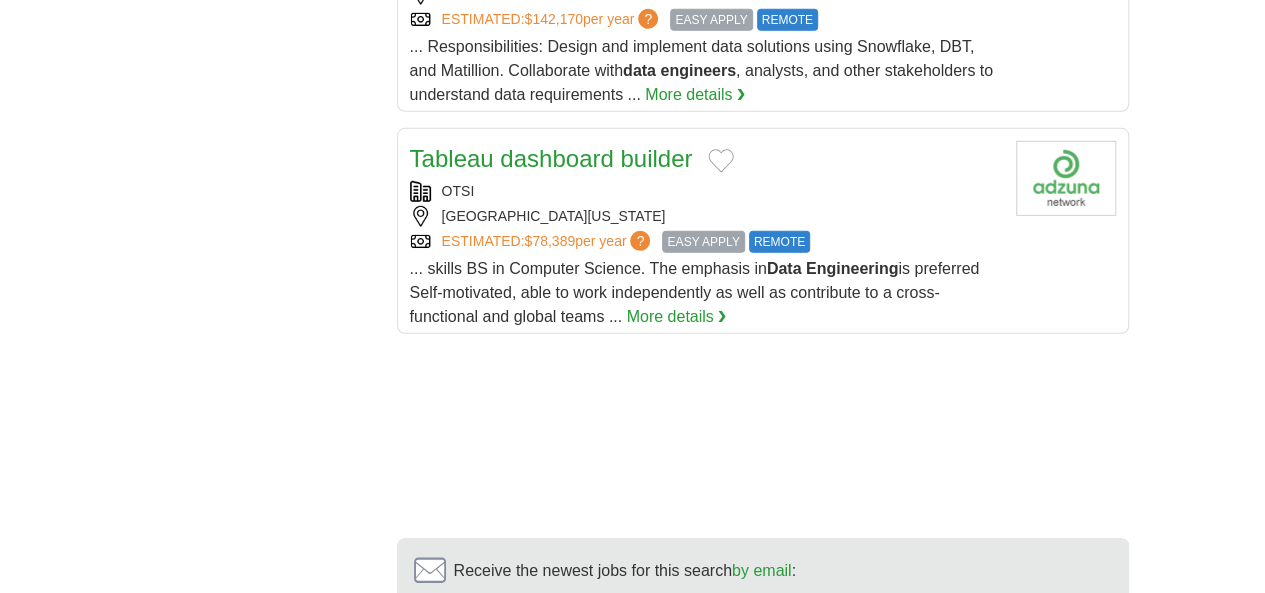 click on "12" at bounding box center (895, 804) 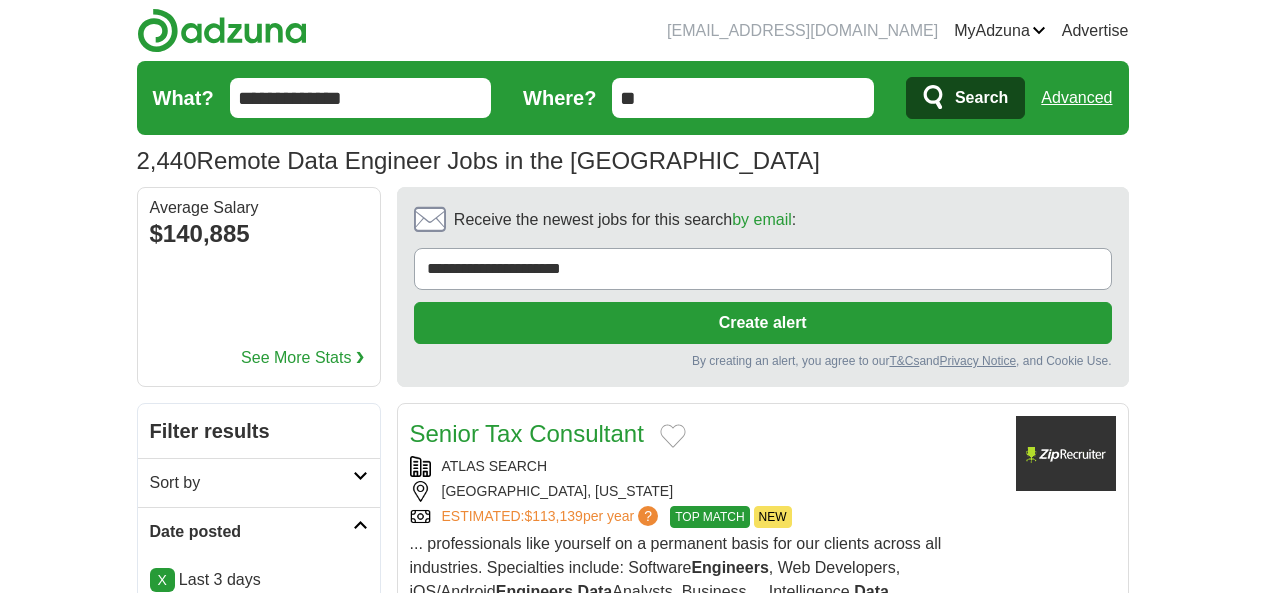 scroll, scrollTop: 0, scrollLeft: 0, axis: both 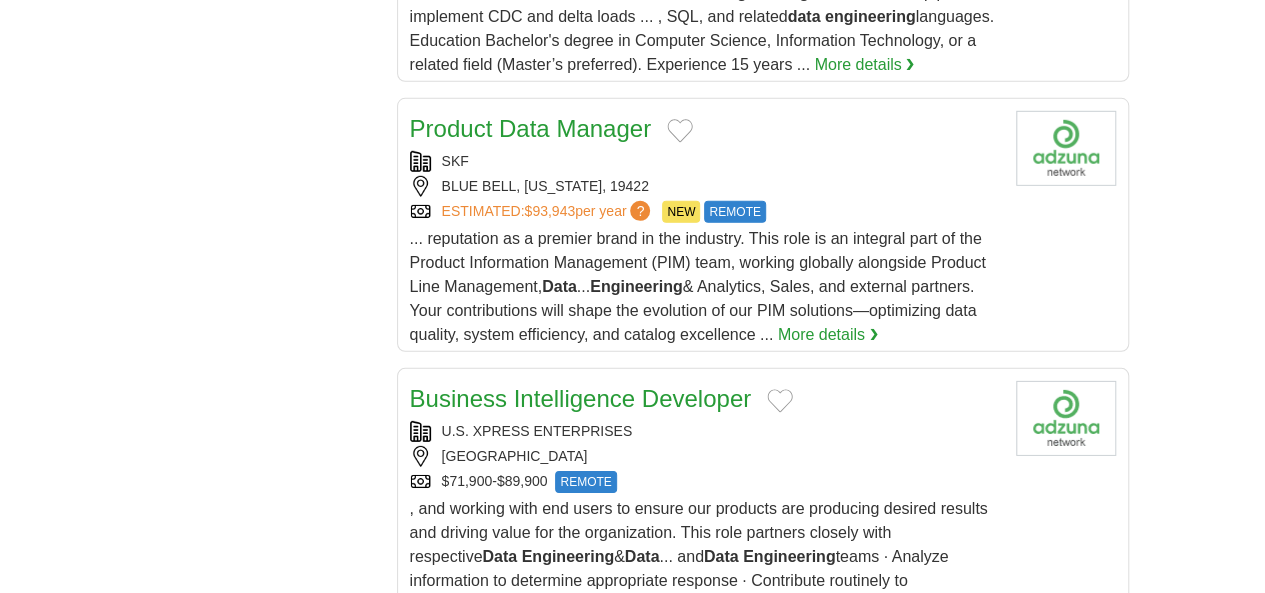 click on "13" at bounding box center [899, 1092] 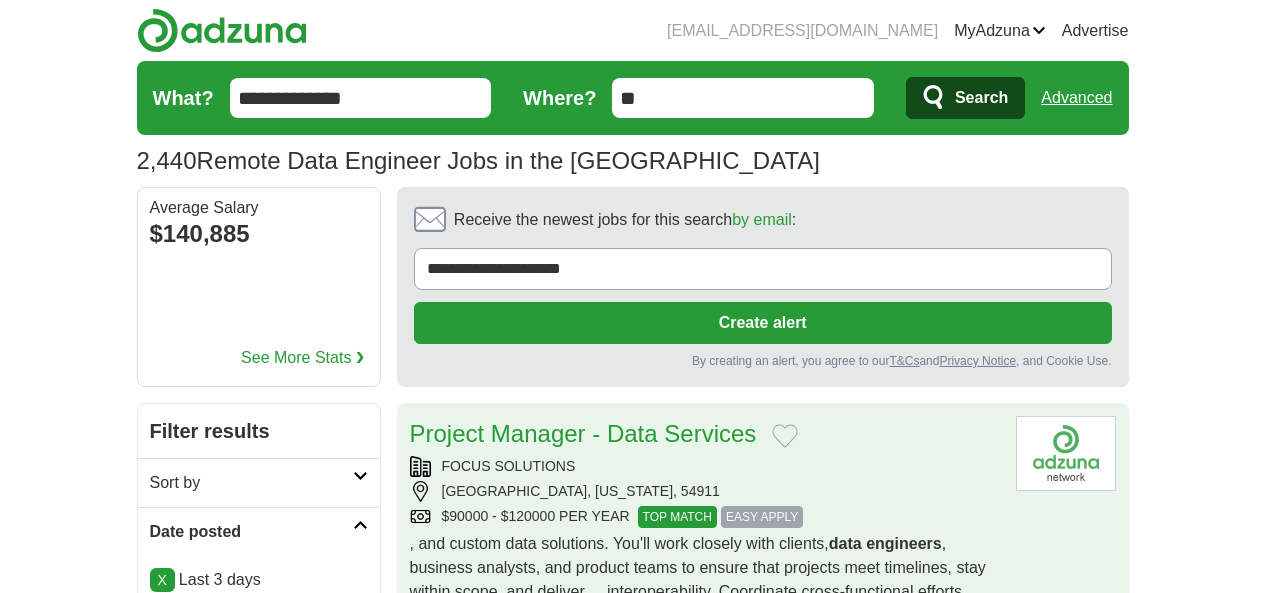 scroll, scrollTop: 0, scrollLeft: 0, axis: both 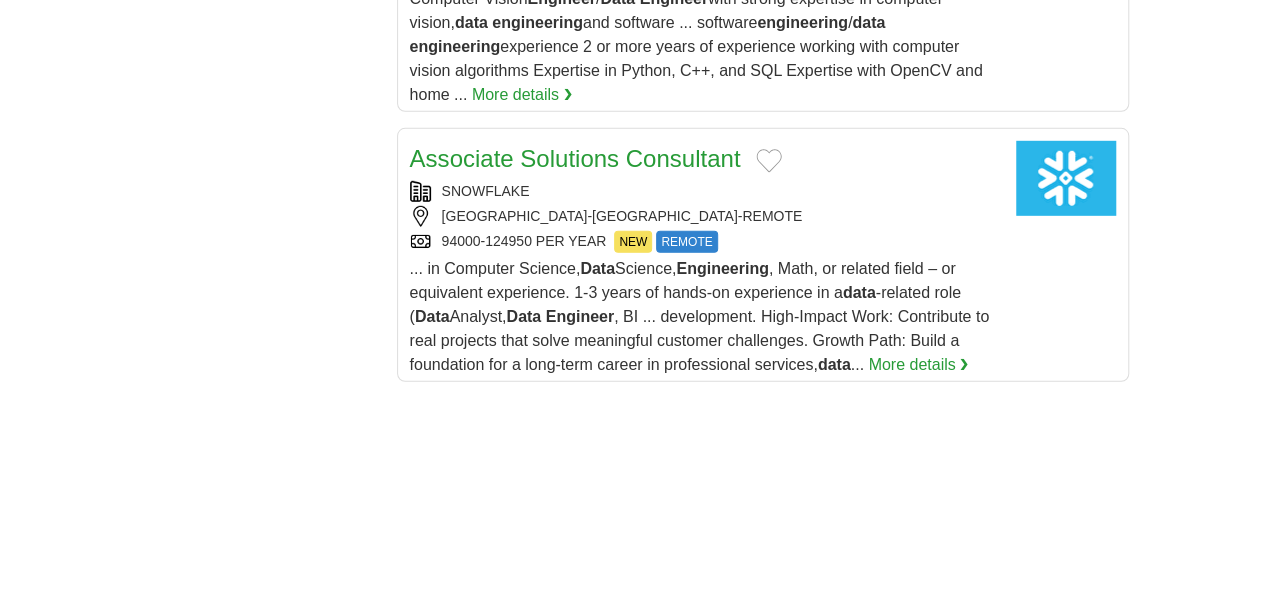 click on "14" at bounding box center (942, 910) 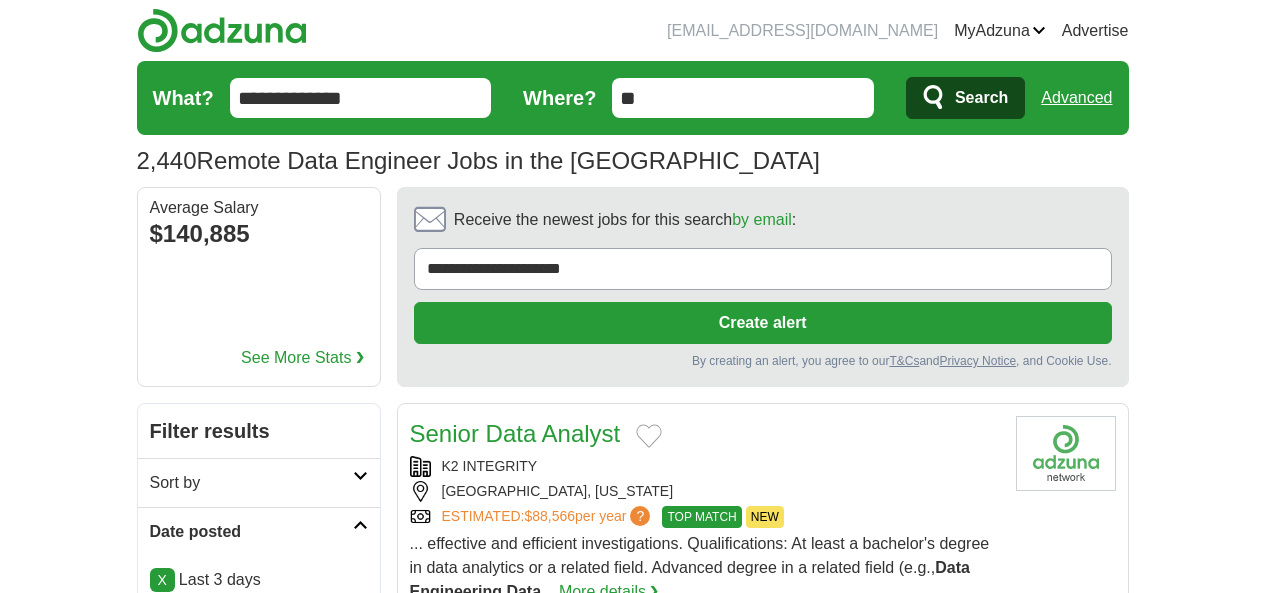 scroll, scrollTop: 0, scrollLeft: 0, axis: both 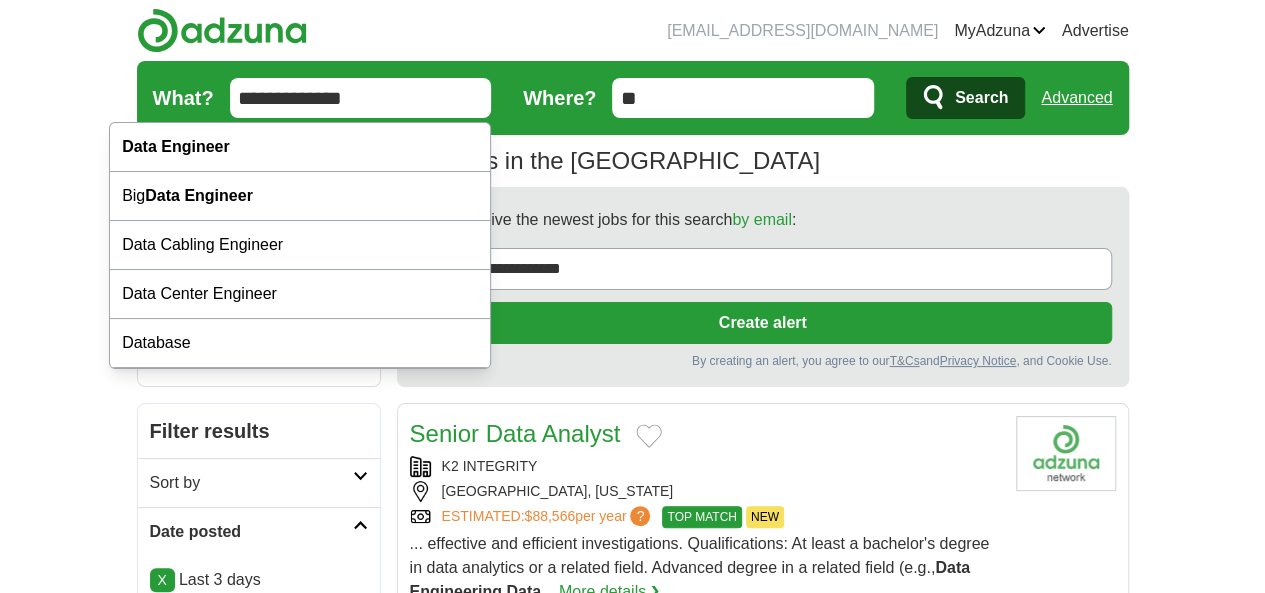 drag, startPoint x: 302, startPoint y: 101, endPoint x: 159, endPoint y: 89, distance: 143.50261 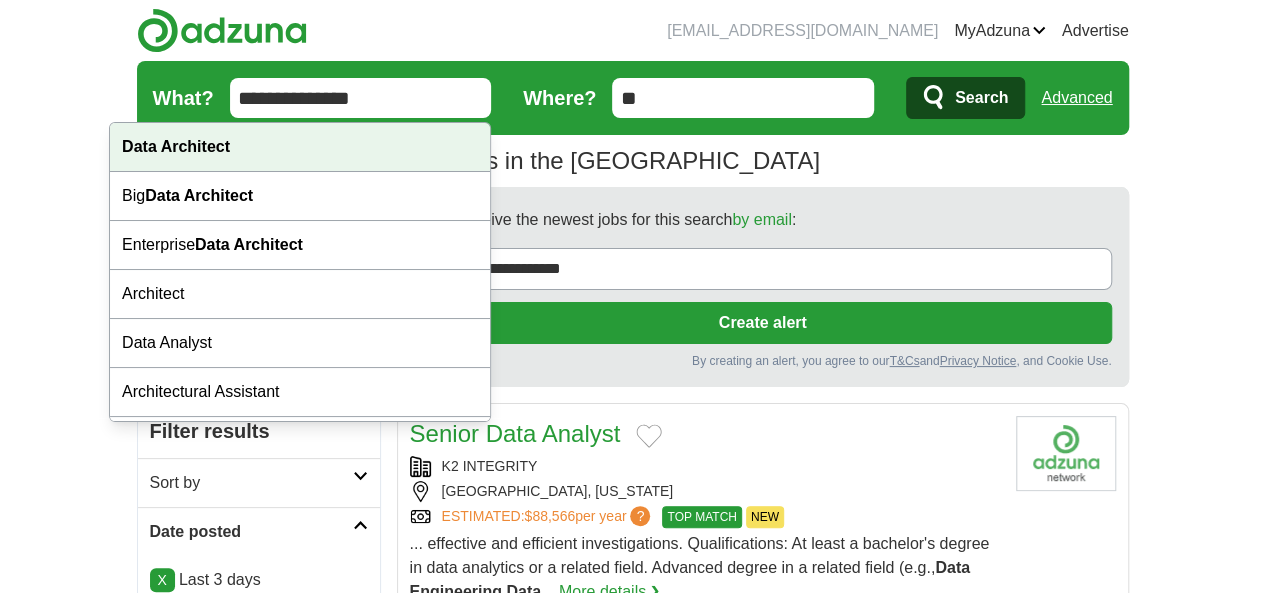 type on "**********" 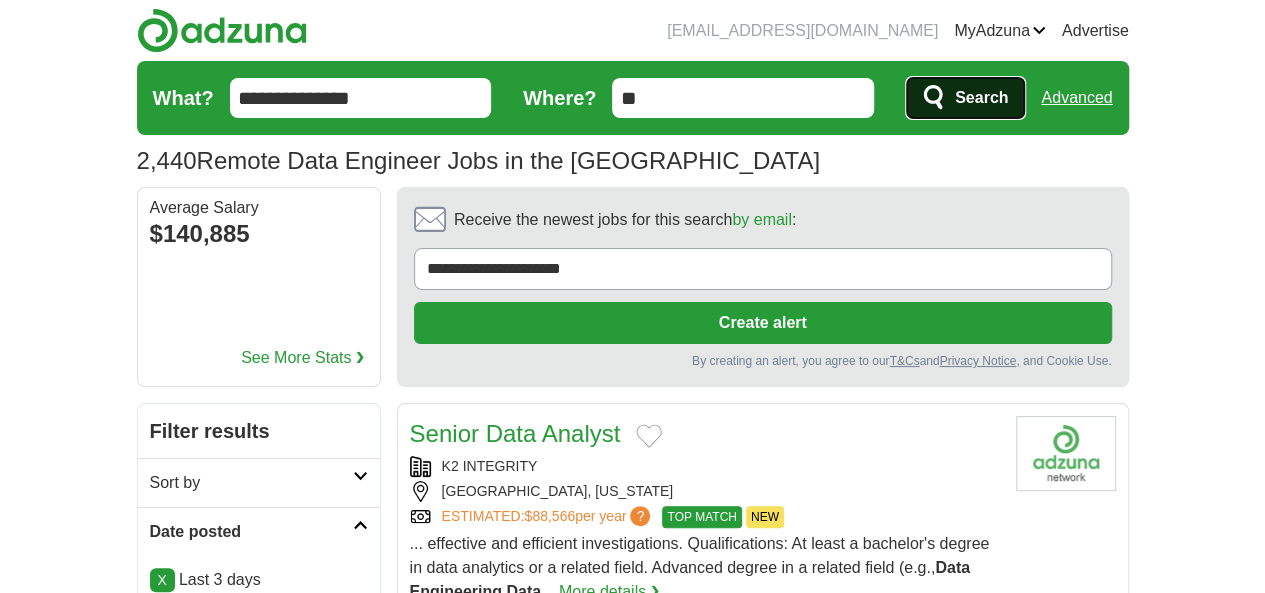 click on "Search" at bounding box center (965, 98) 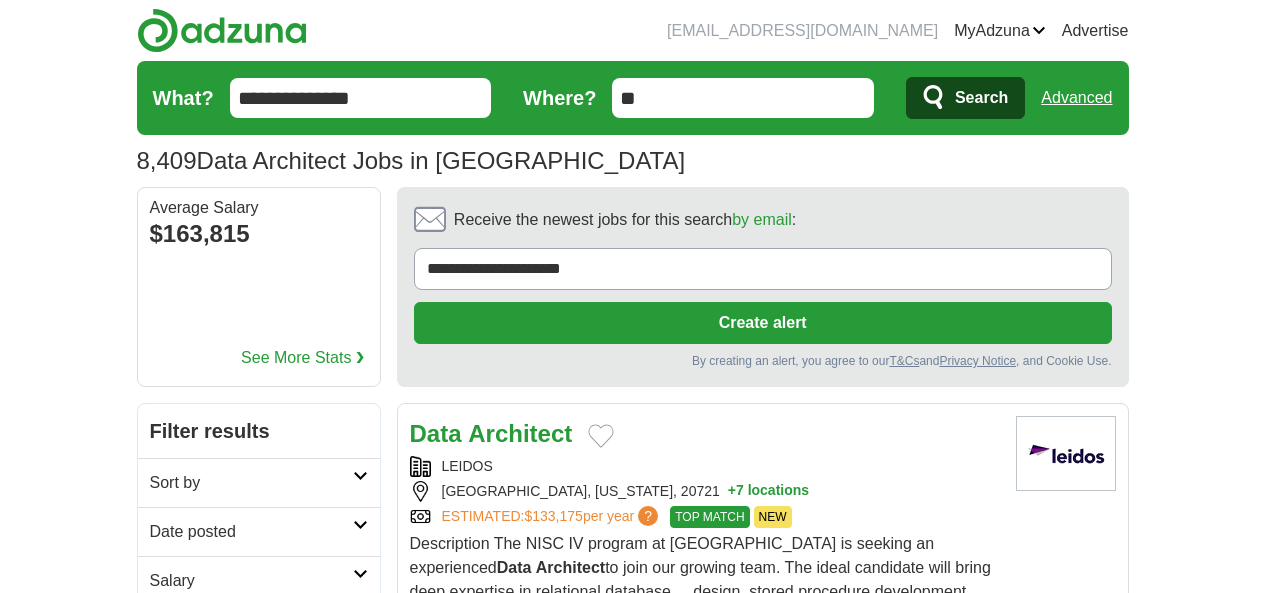 scroll, scrollTop: 0, scrollLeft: 0, axis: both 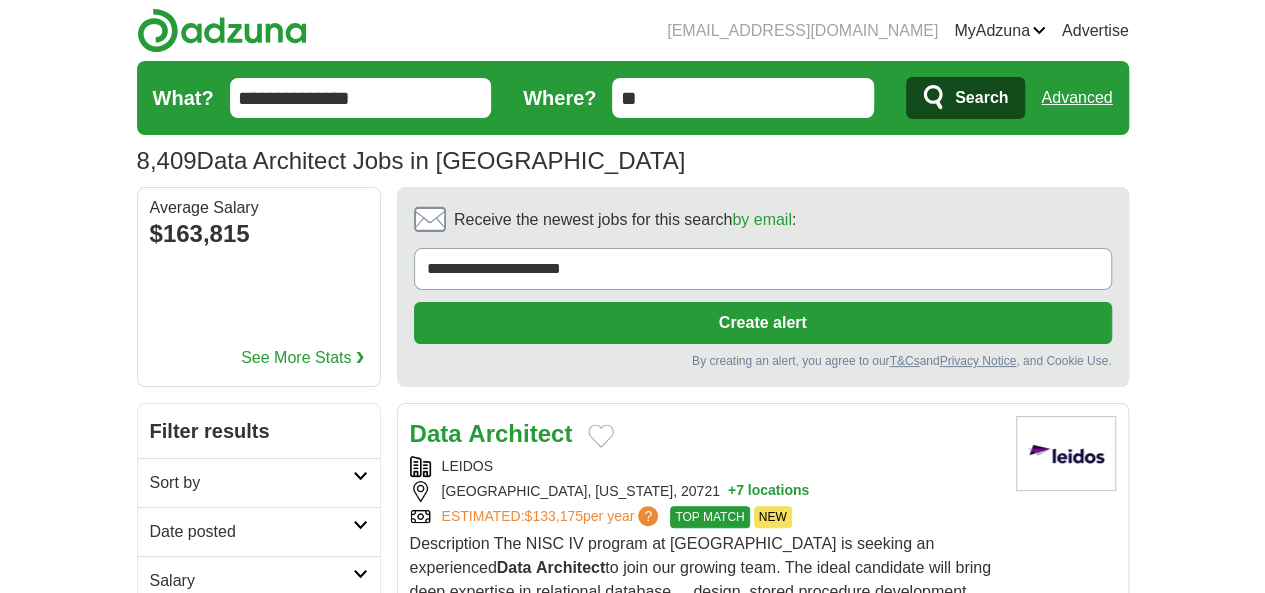click on "Remote" at bounding box center (251, 630) 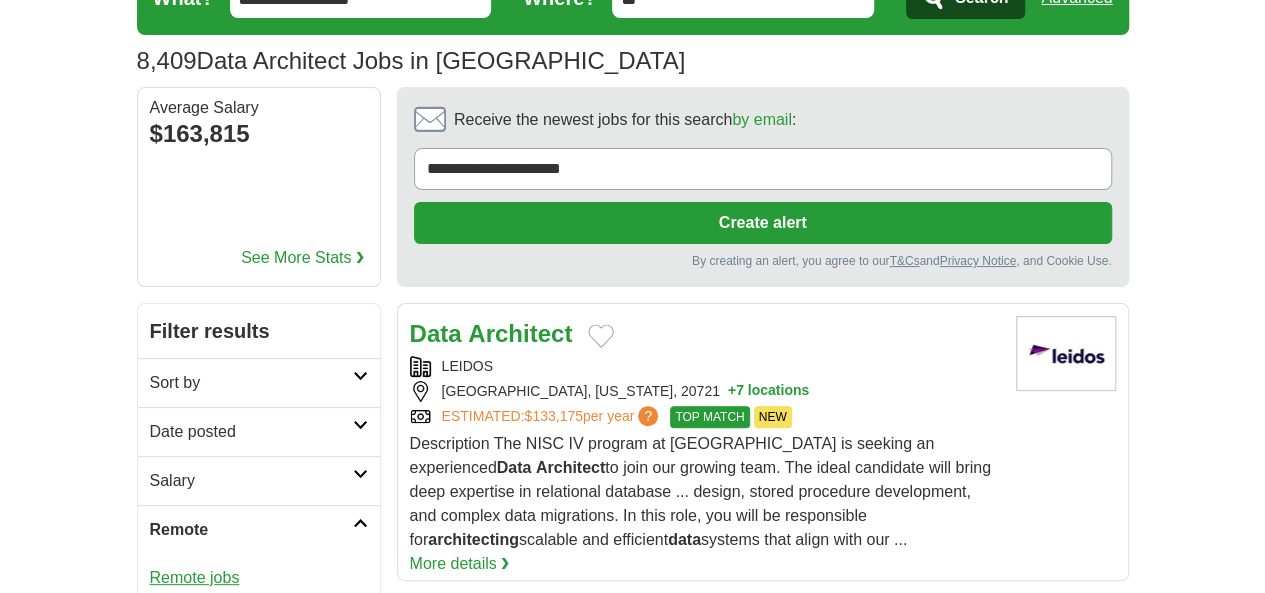click on "Remote jobs" at bounding box center (195, 577) 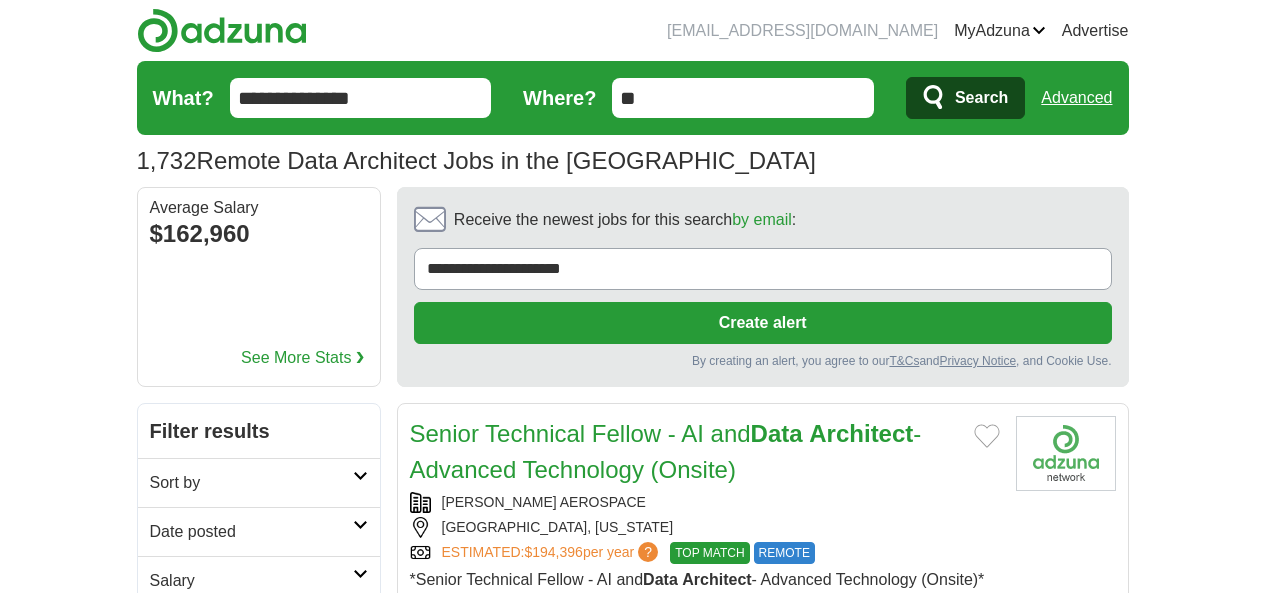 scroll, scrollTop: 0, scrollLeft: 0, axis: both 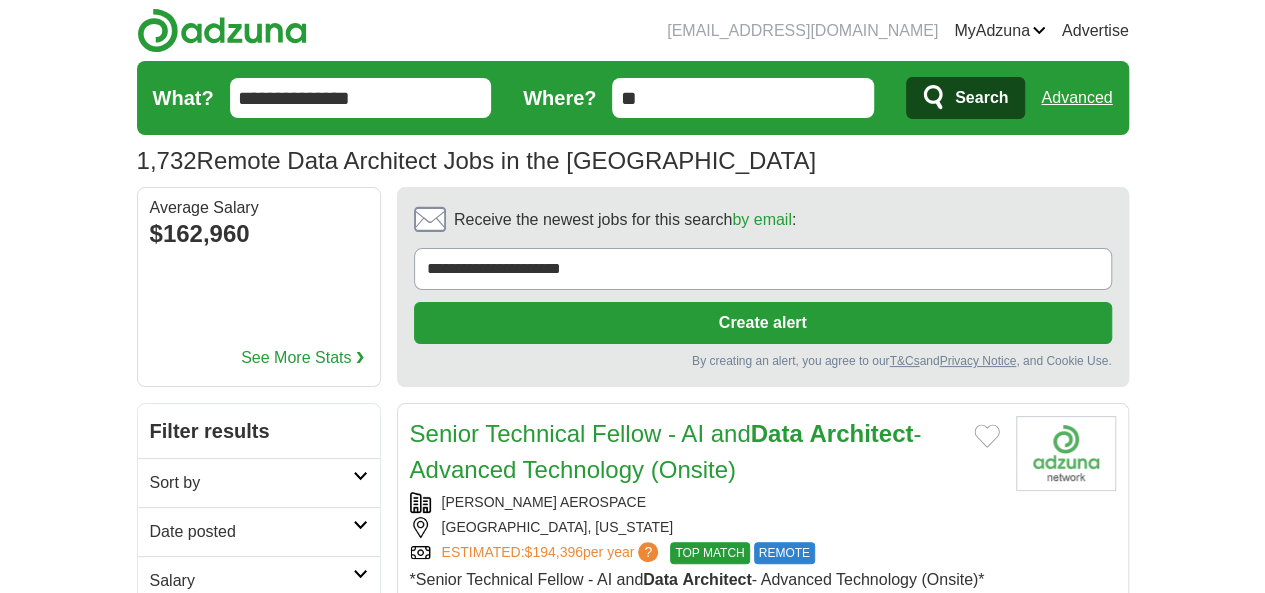 click on "Date posted" at bounding box center (259, 531) 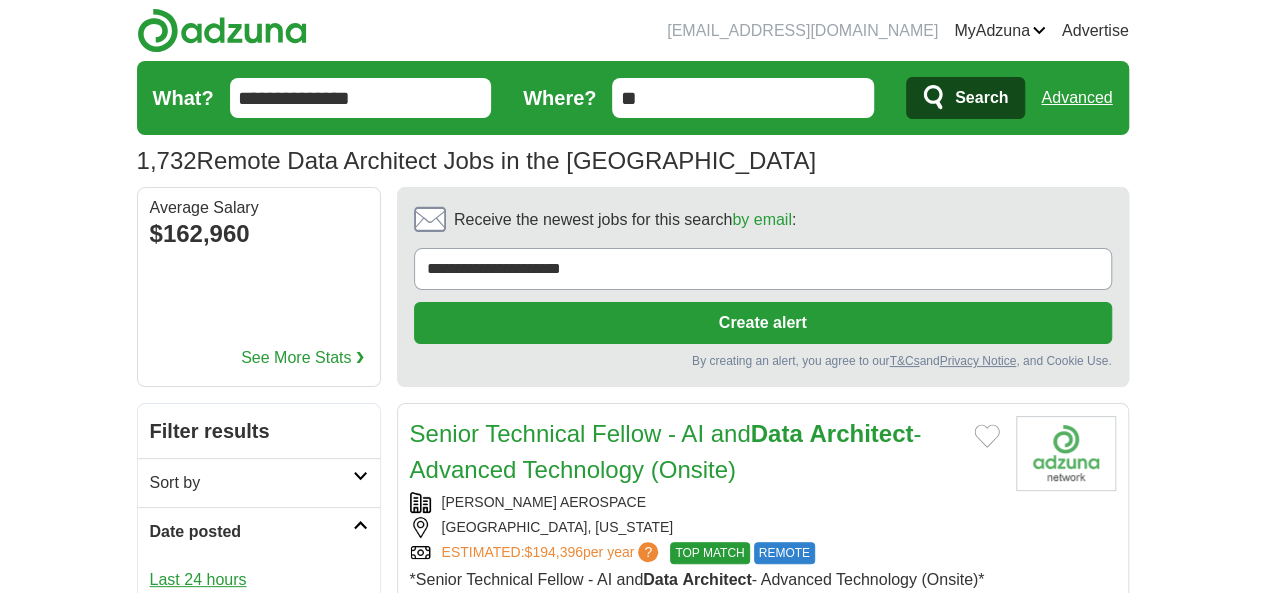 click on "Last 24 hours" at bounding box center (259, 580) 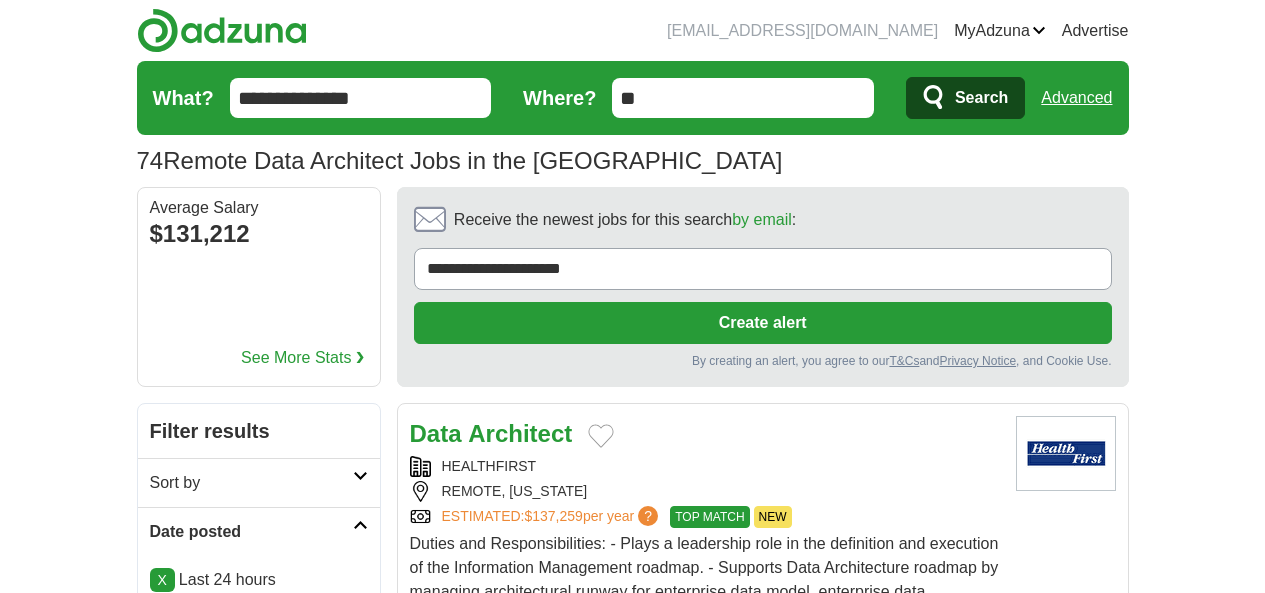 scroll, scrollTop: 0, scrollLeft: 0, axis: both 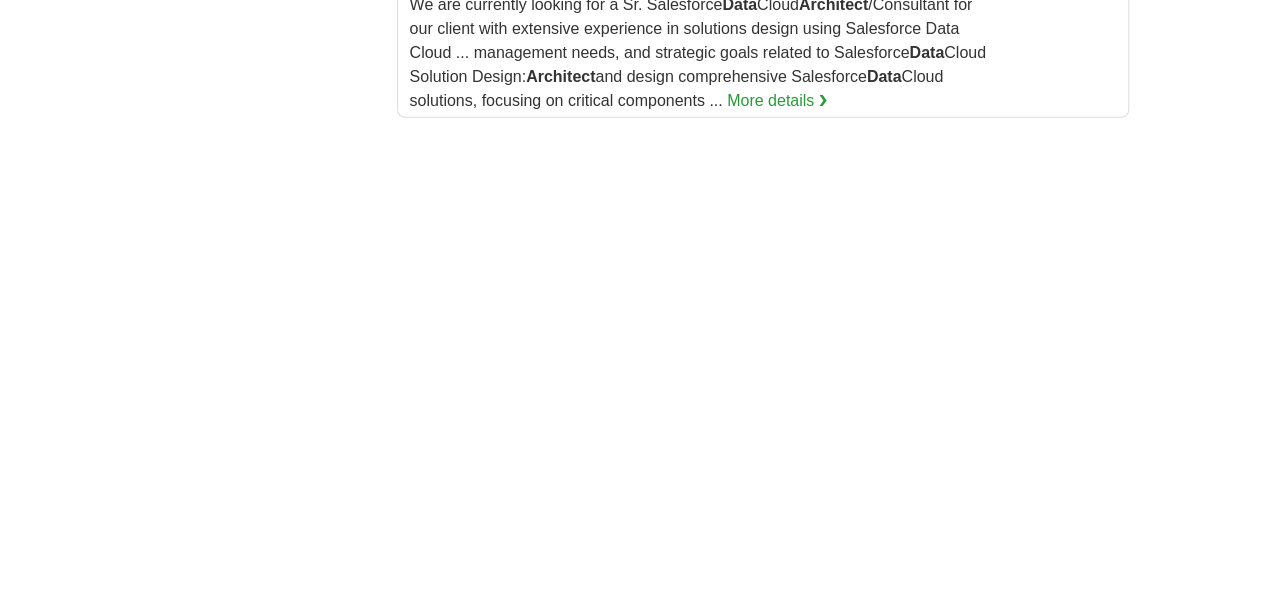click on "2" at bounding box center (629, 900) 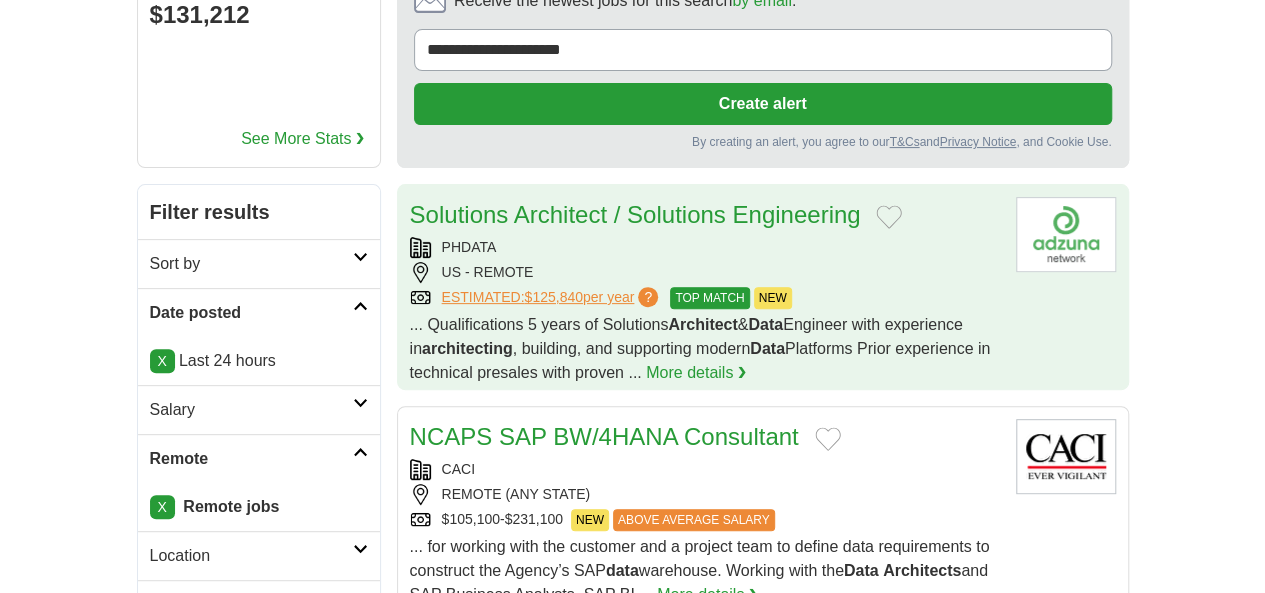 scroll, scrollTop: 0, scrollLeft: 0, axis: both 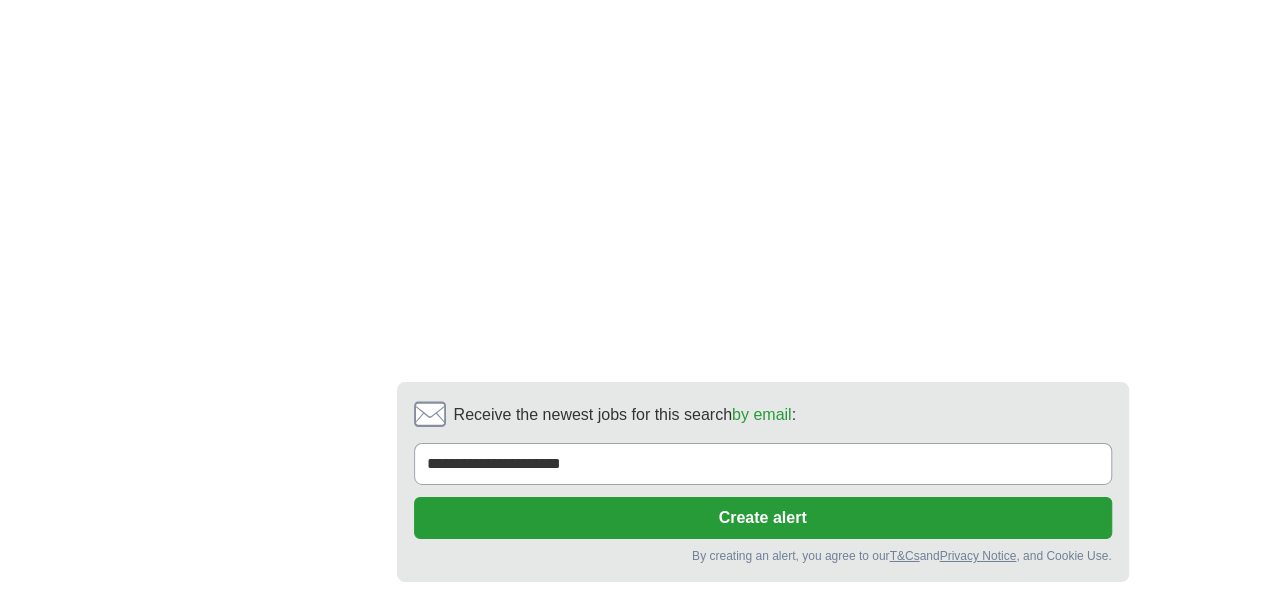 click on "3" at bounding box center [730, 648] 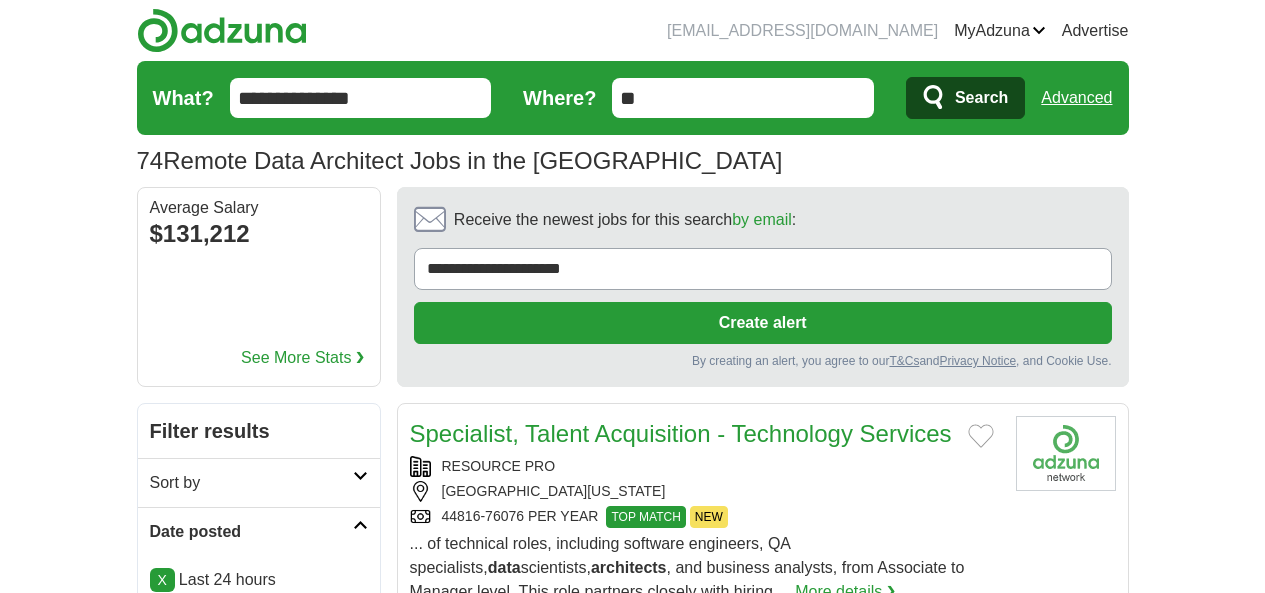 scroll, scrollTop: 0, scrollLeft: 0, axis: both 